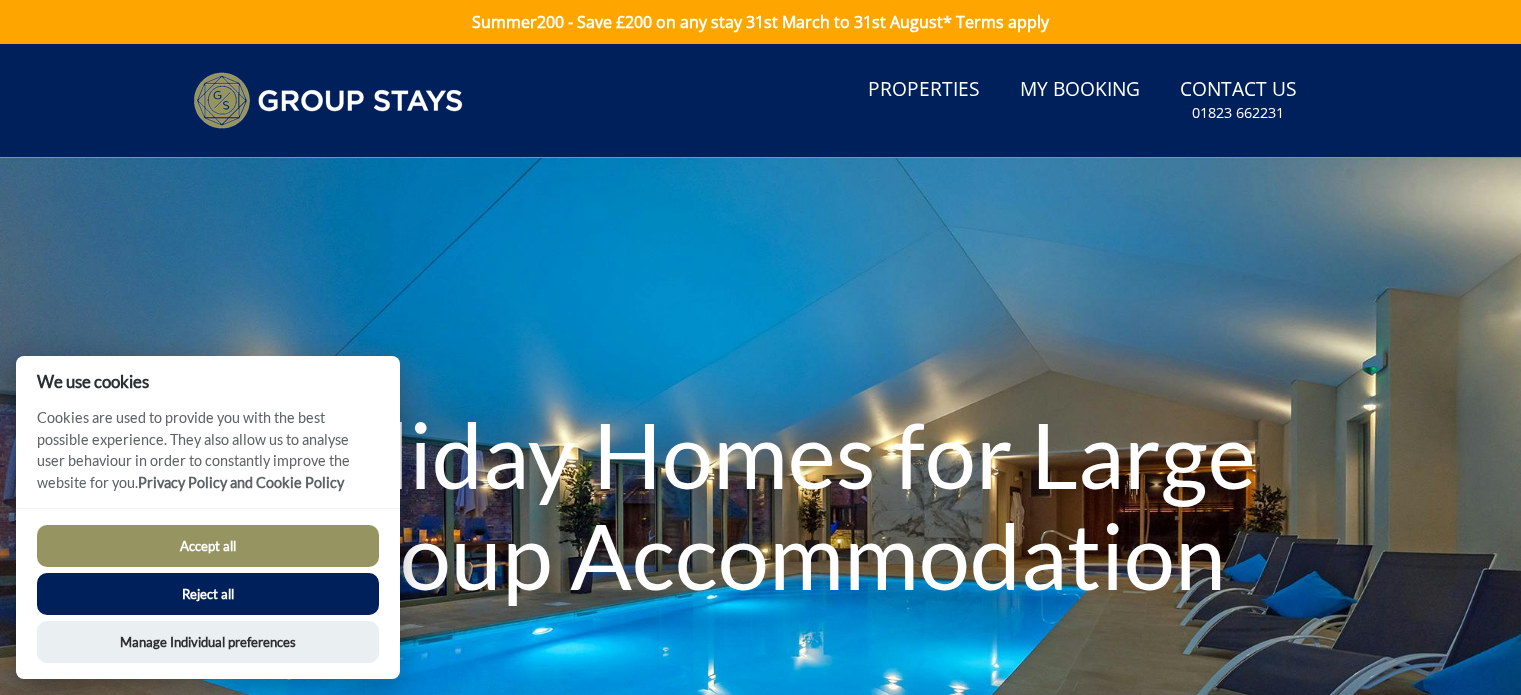scroll, scrollTop: 0, scrollLeft: 0, axis: both 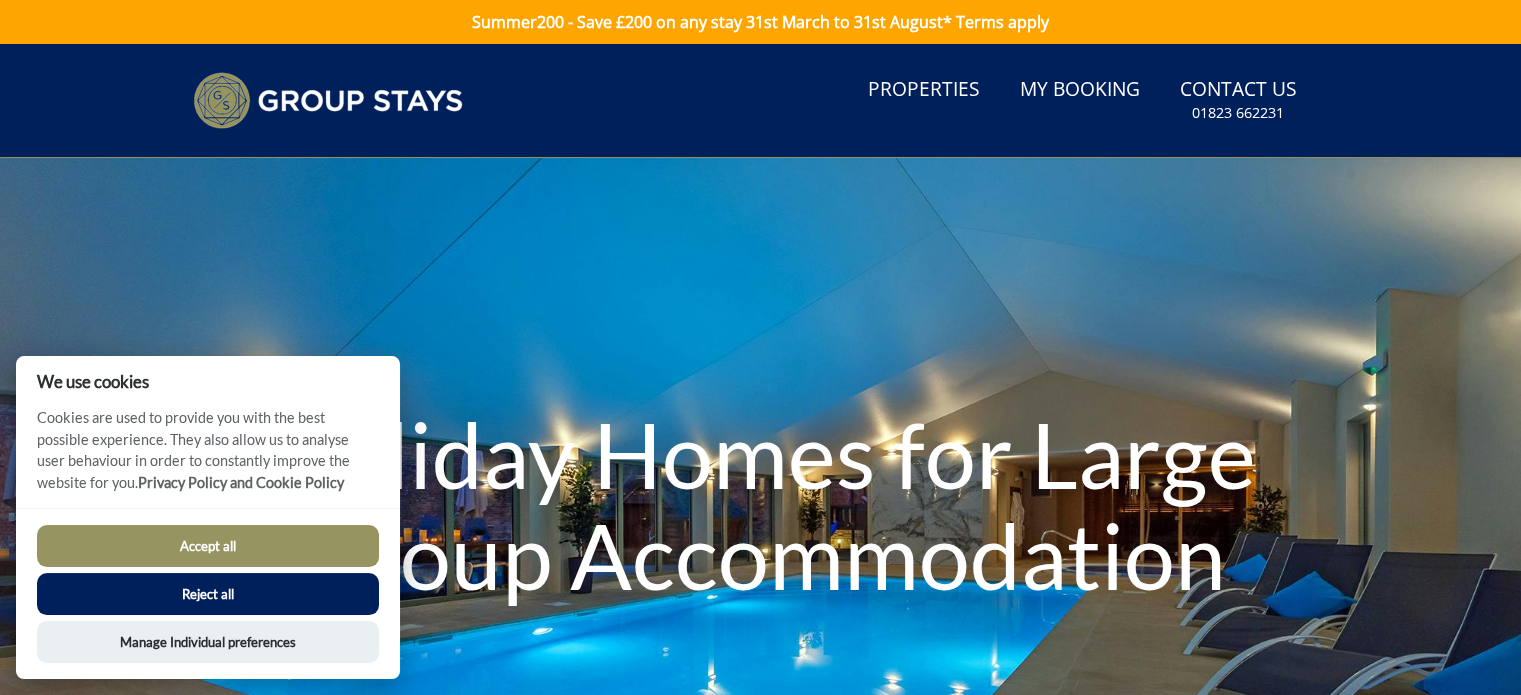 click on "Accept all" at bounding box center (208, 546) 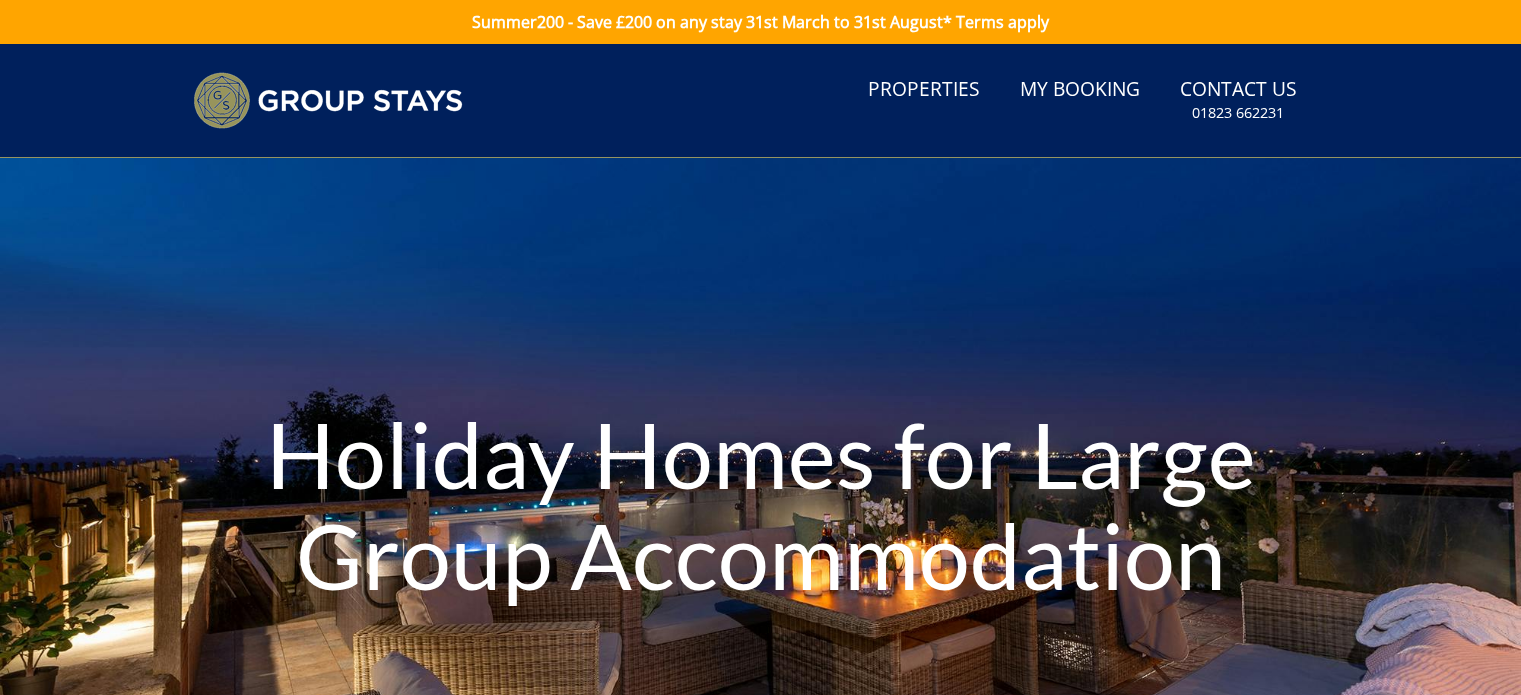 scroll, scrollTop: 0, scrollLeft: 0, axis: both 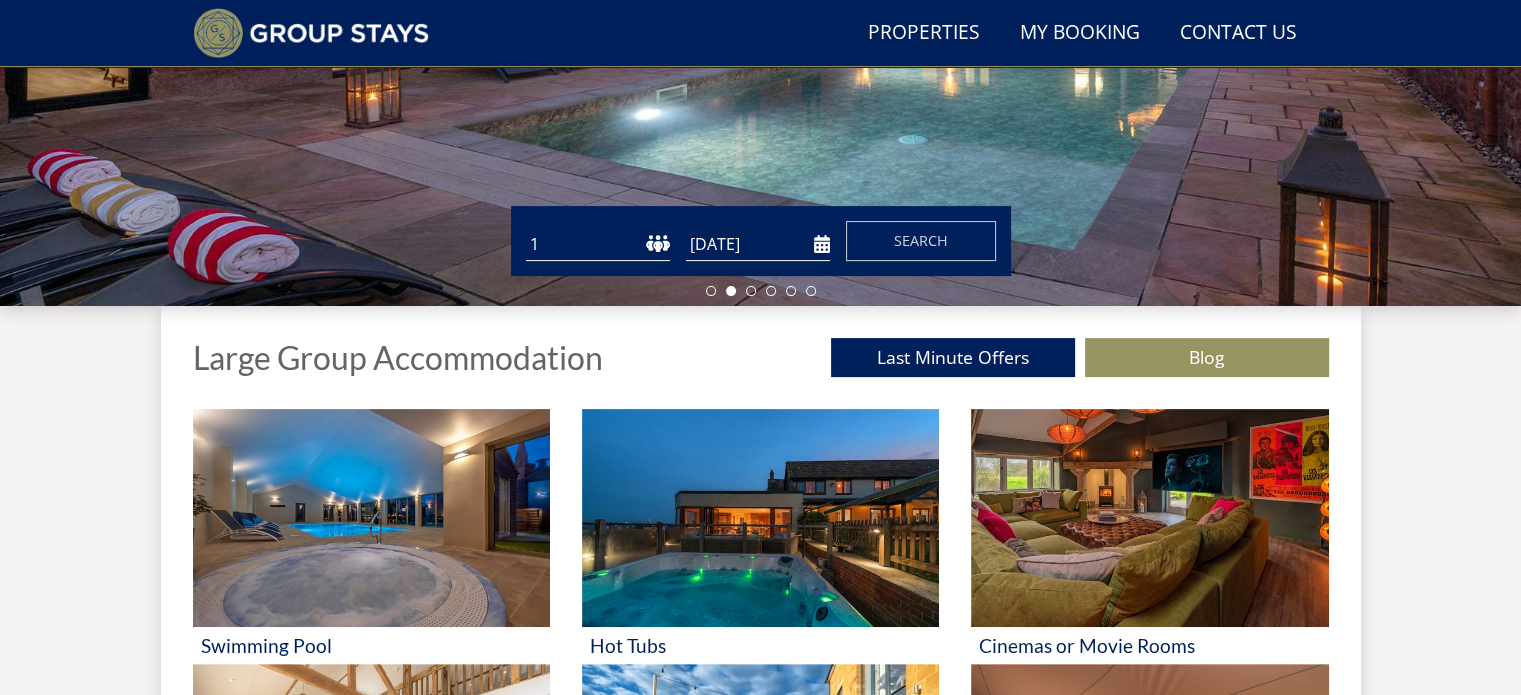 click on "1
2
3
4
5
6
7
8
9
10
11
12
13
14
15
16
17
18
19
20
21
22
23
24
25
26
27
28
29
30
31
32
33
34
35
36
37
38
39
40
41
42
43
44
45
46
47
48
49
50" at bounding box center [598, 244] 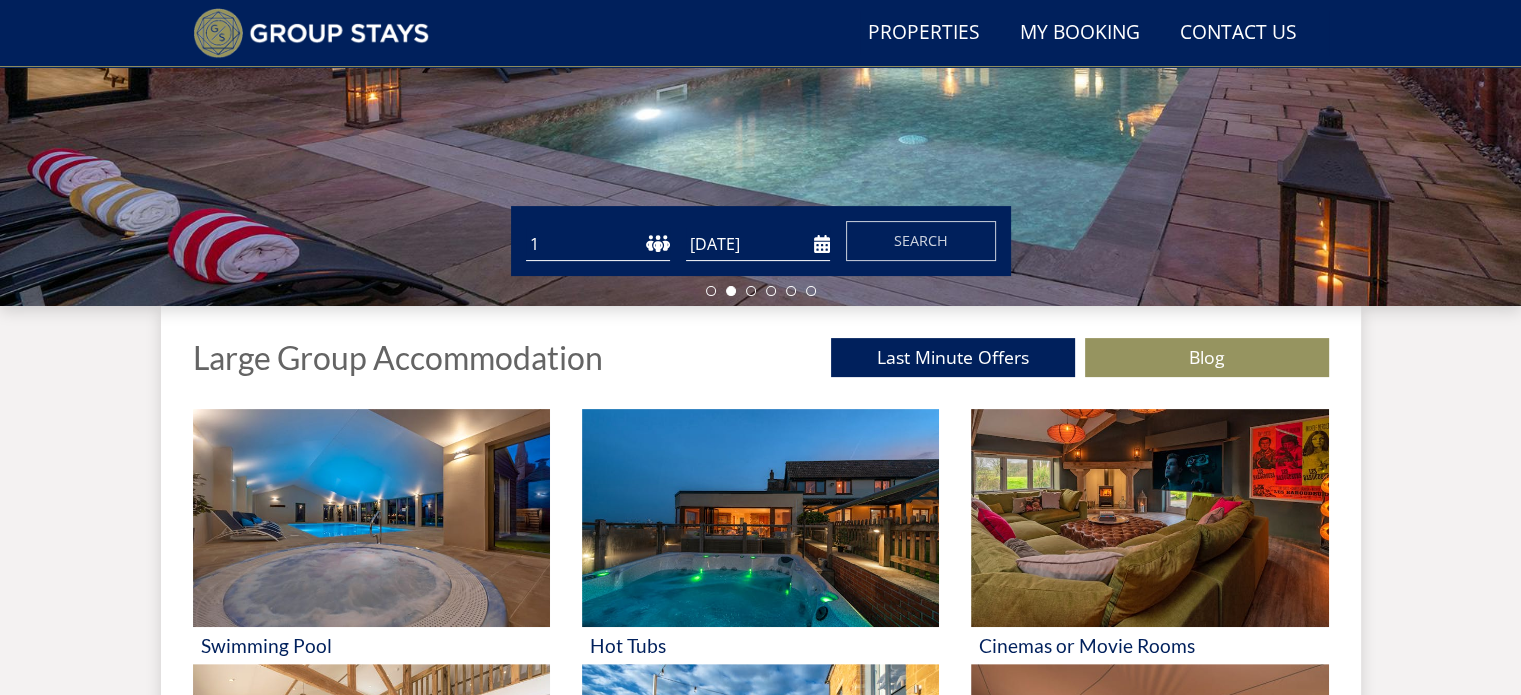 select on "20" 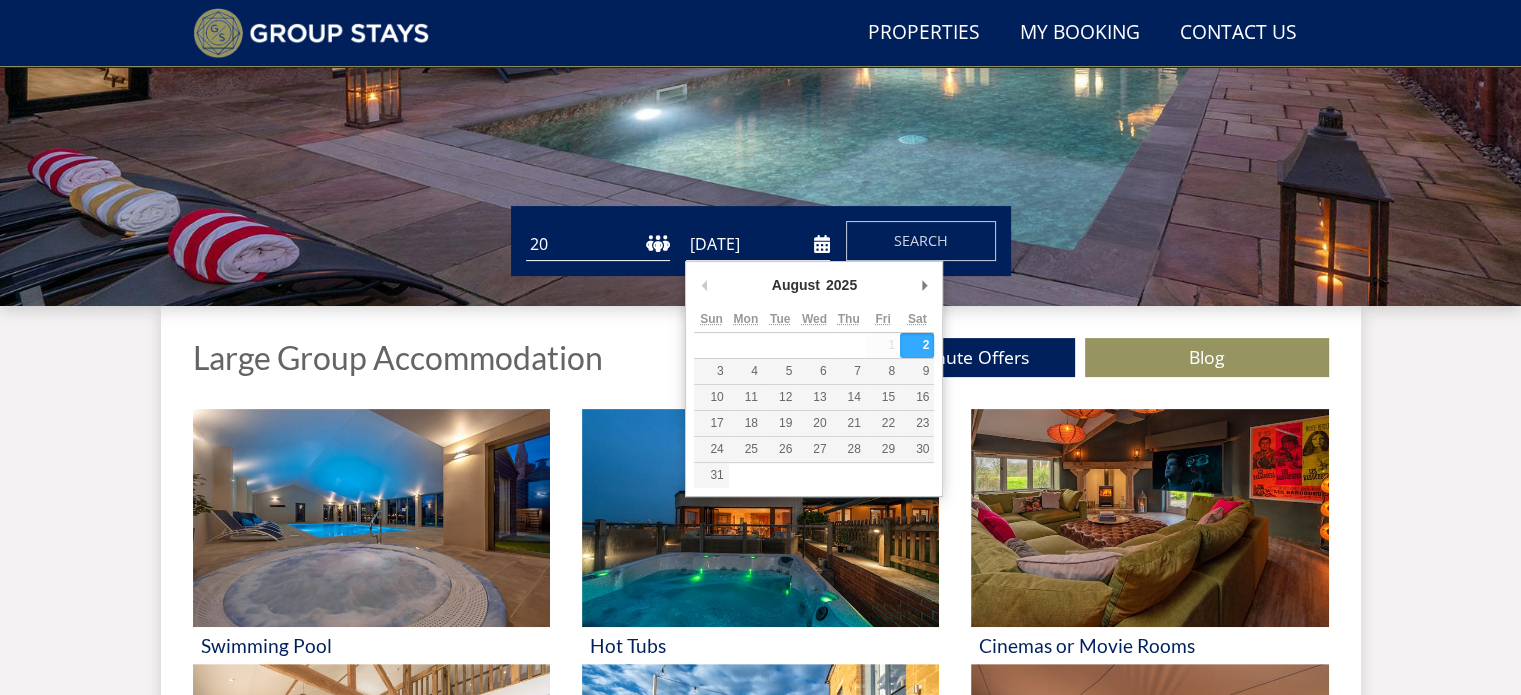 click on "[DATE]" at bounding box center [758, 244] 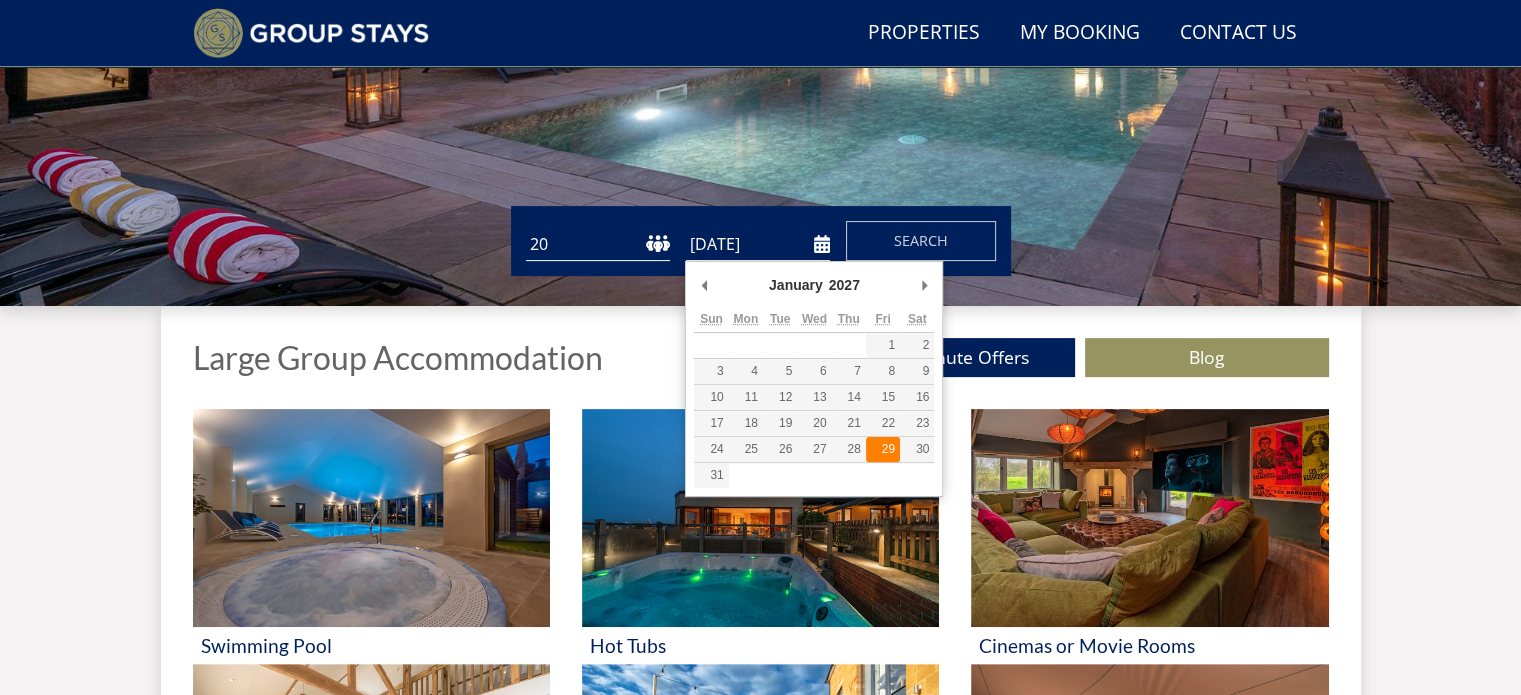 type on "[DATE]" 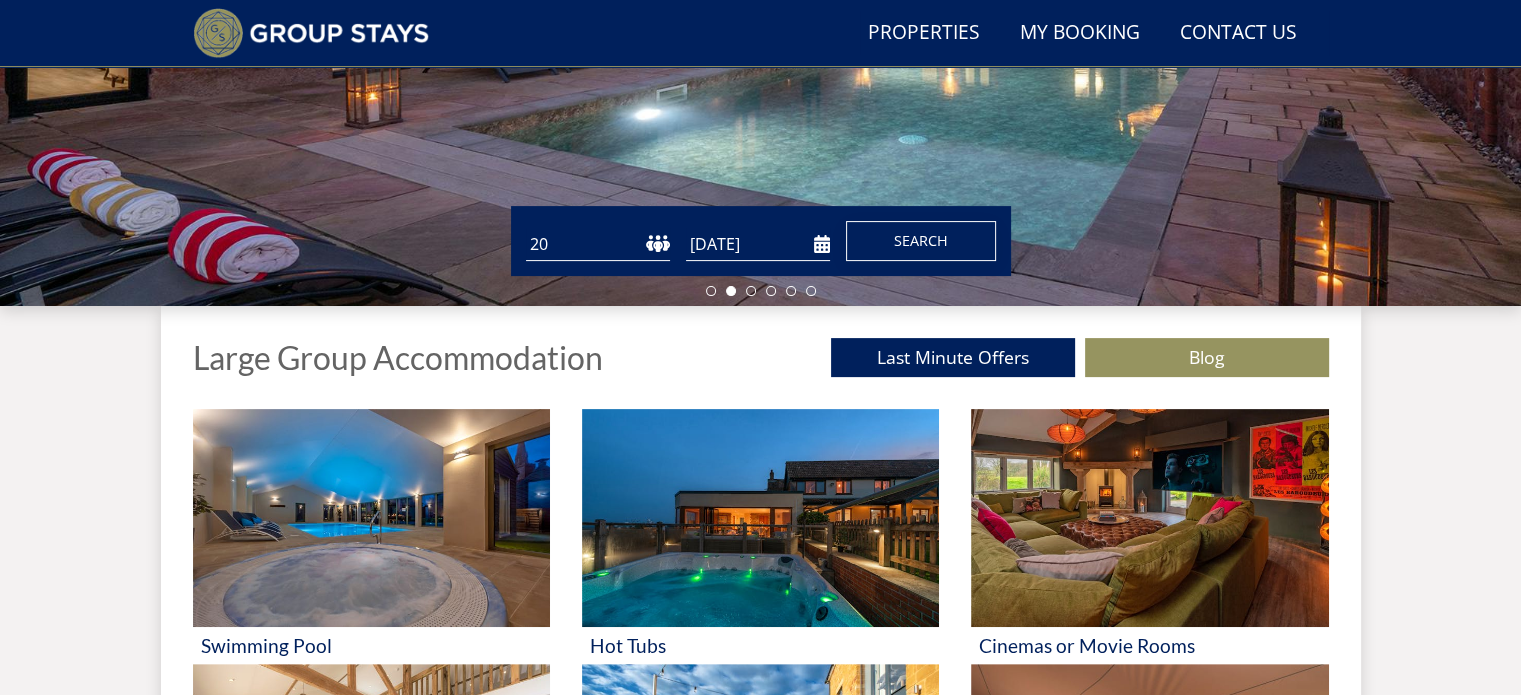 click on "Search" at bounding box center (921, 241) 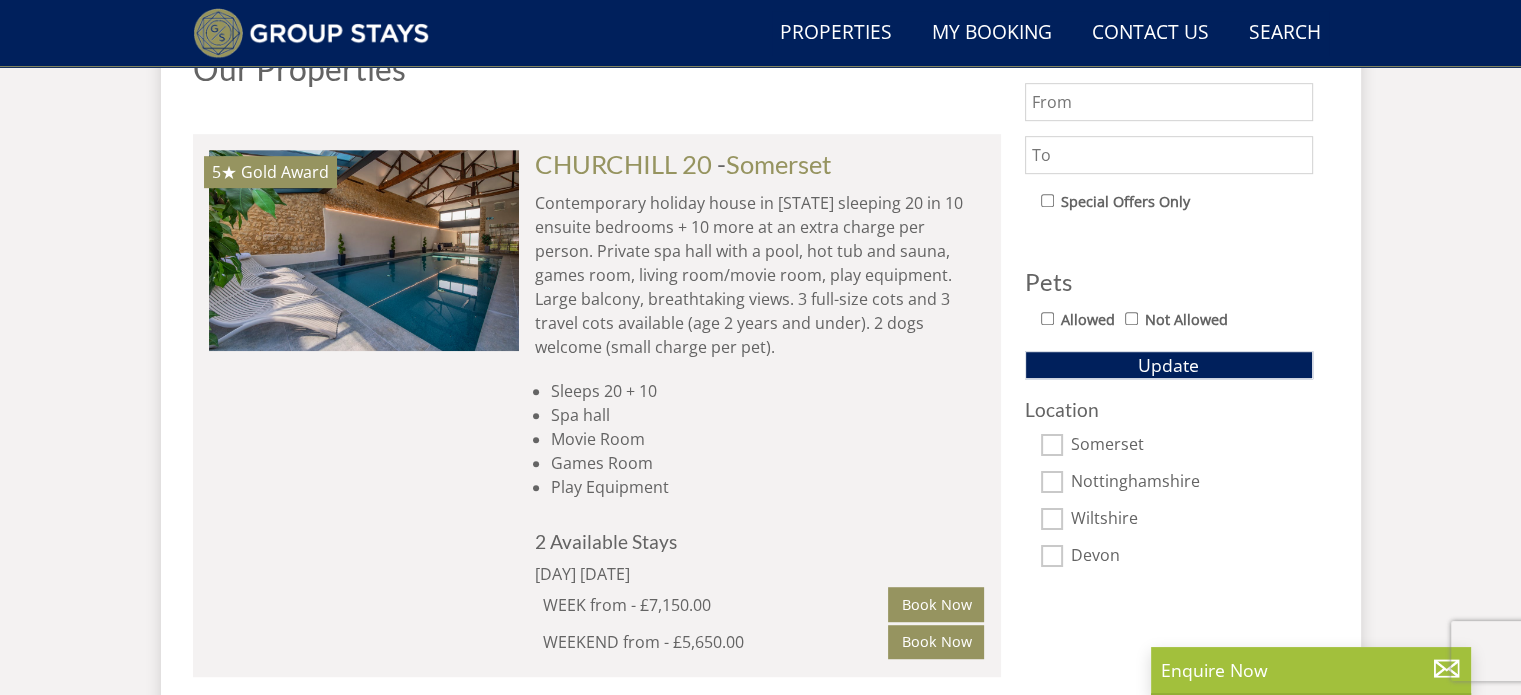scroll, scrollTop: 1068, scrollLeft: 0, axis: vertical 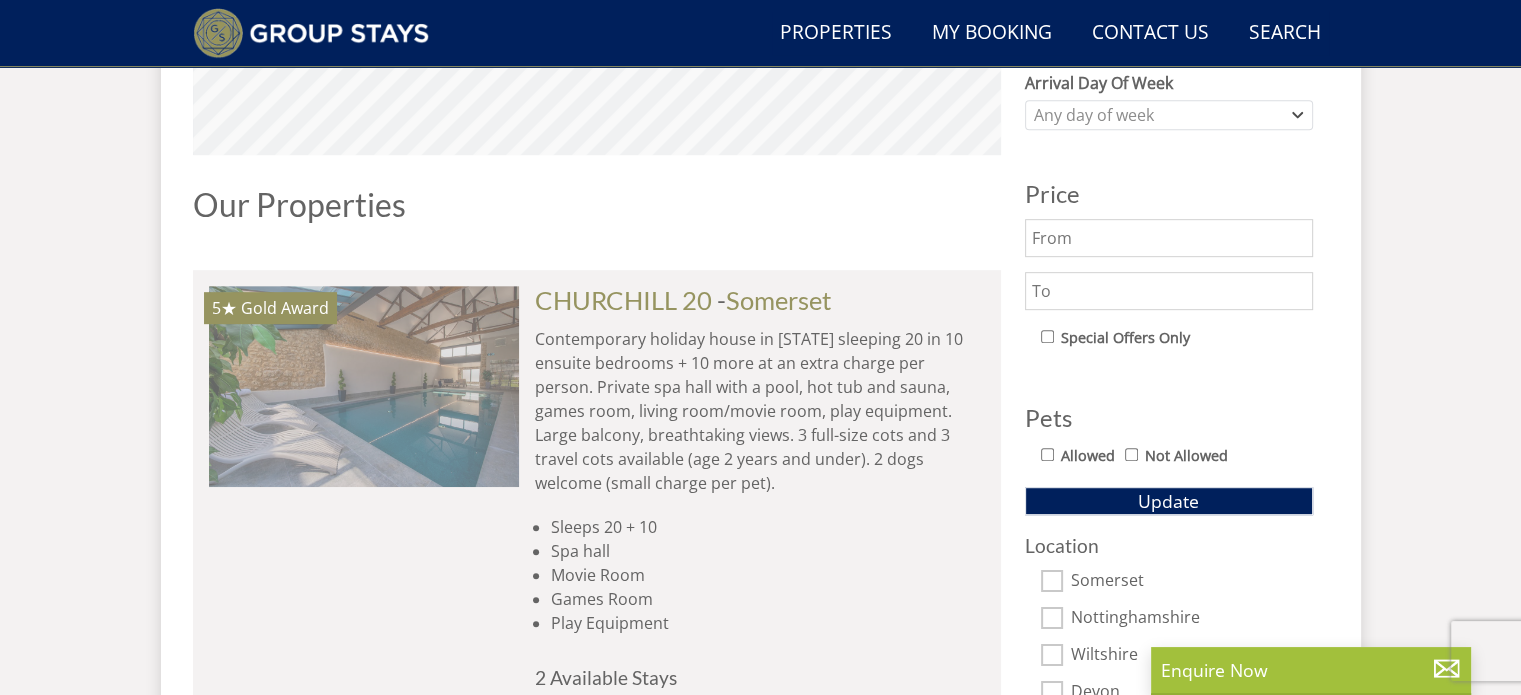 click at bounding box center (364, 386) 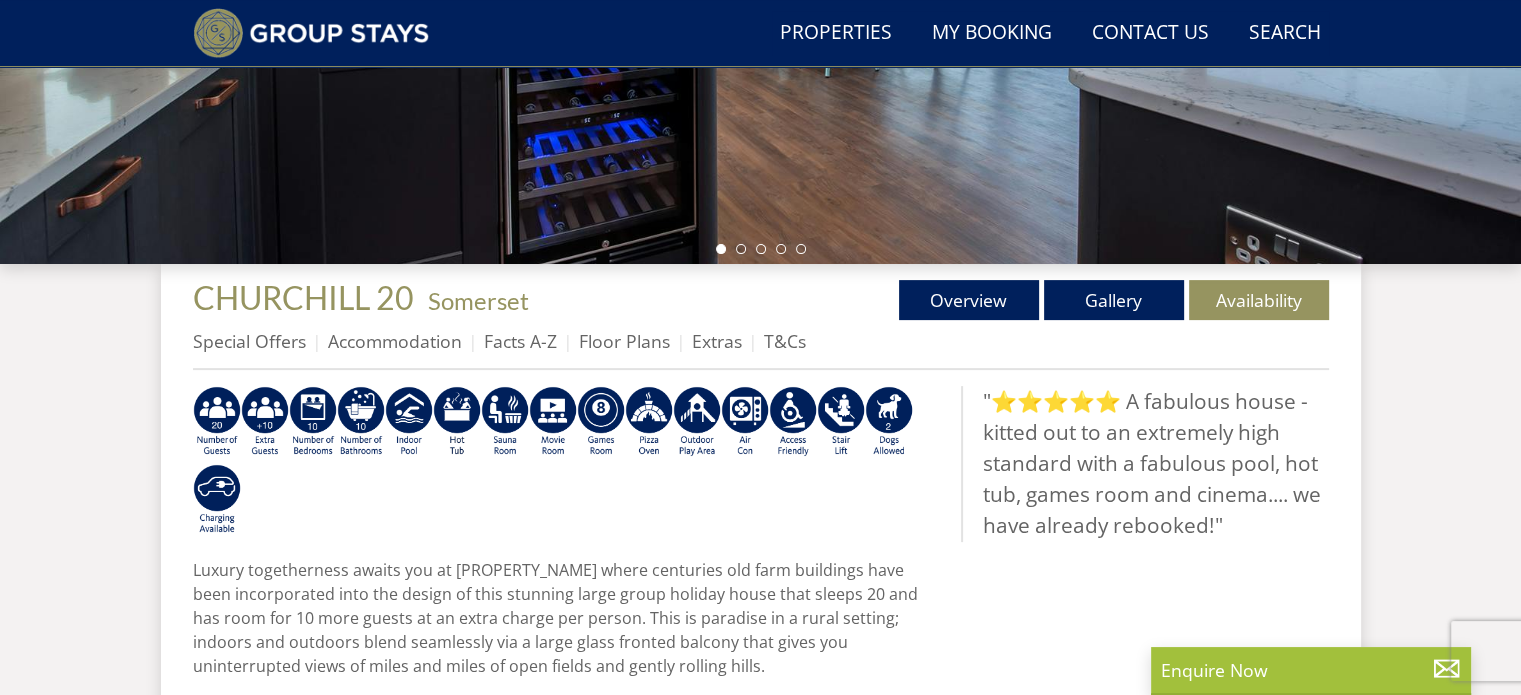 scroll, scrollTop: 546, scrollLeft: 0, axis: vertical 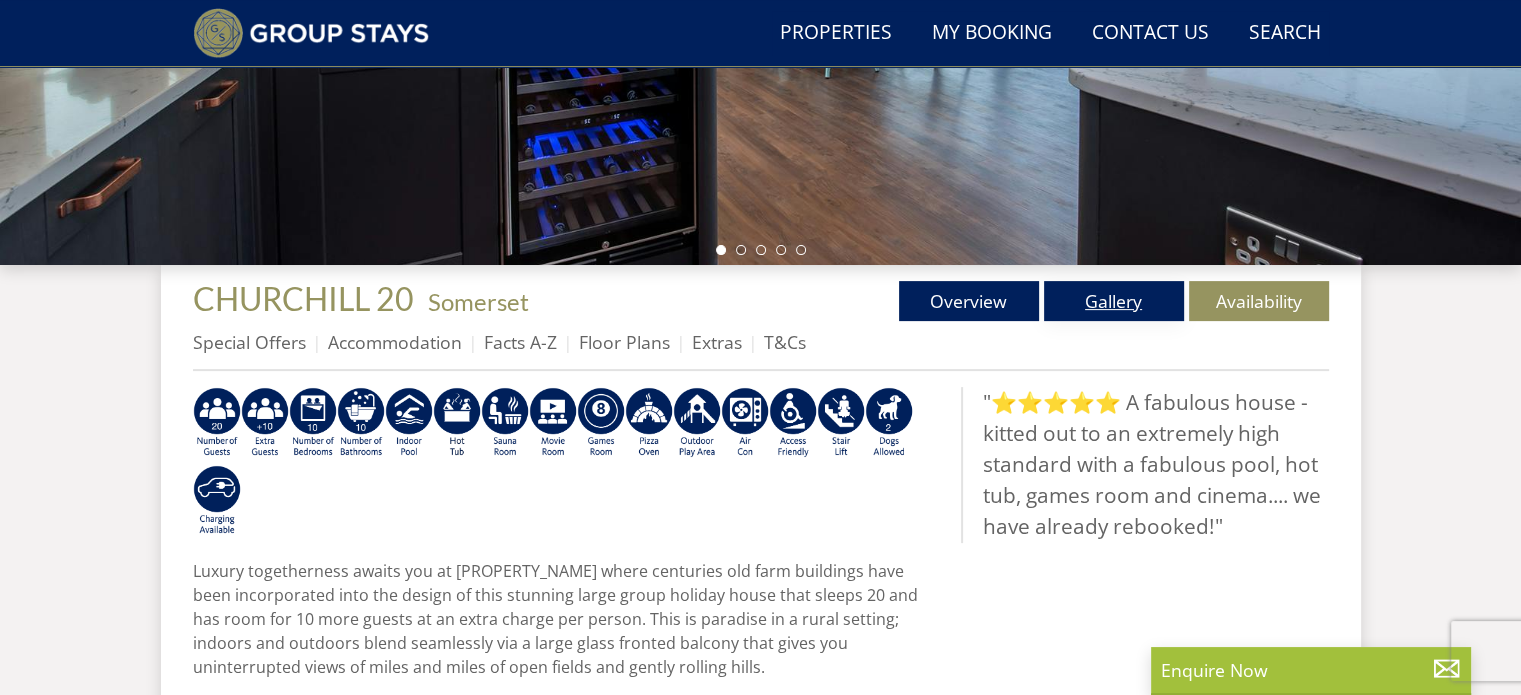 click on "Gallery" at bounding box center [1114, 301] 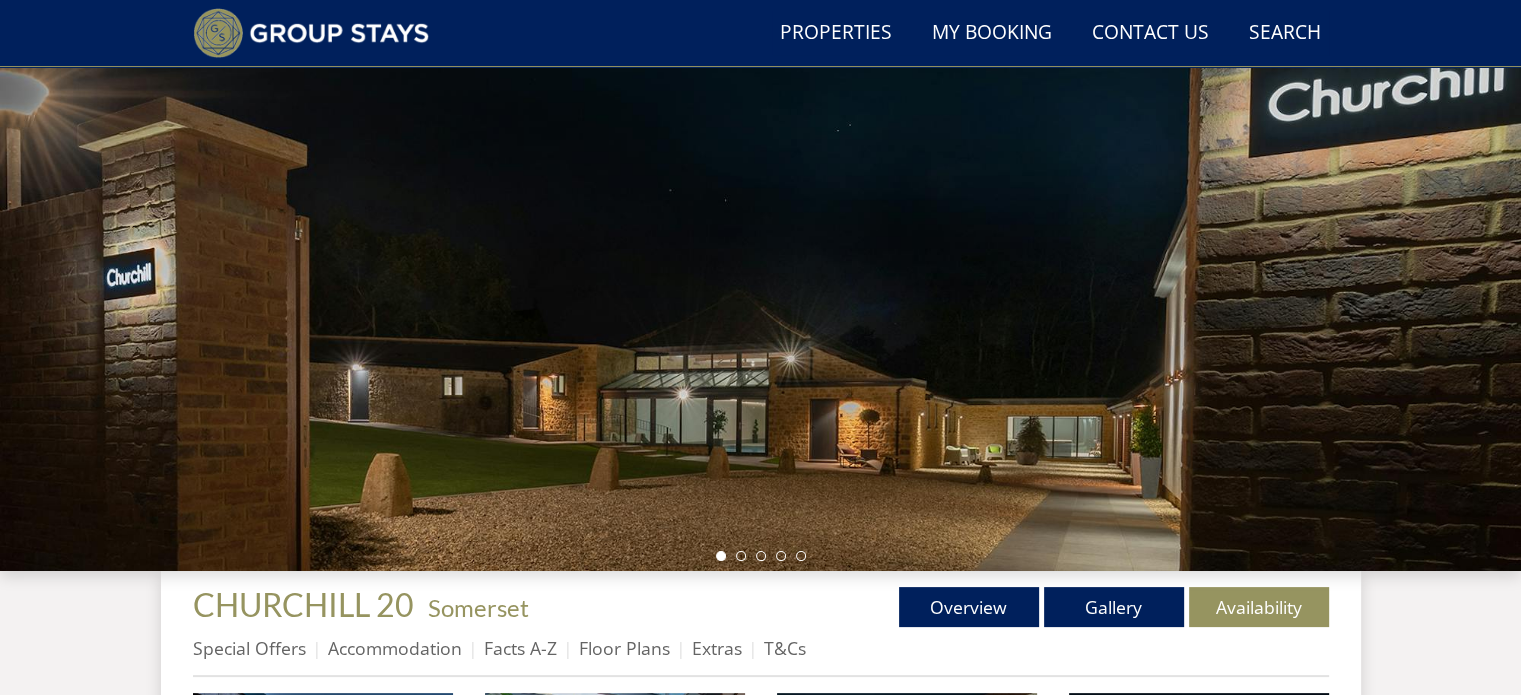 scroll, scrollTop: 242, scrollLeft: 0, axis: vertical 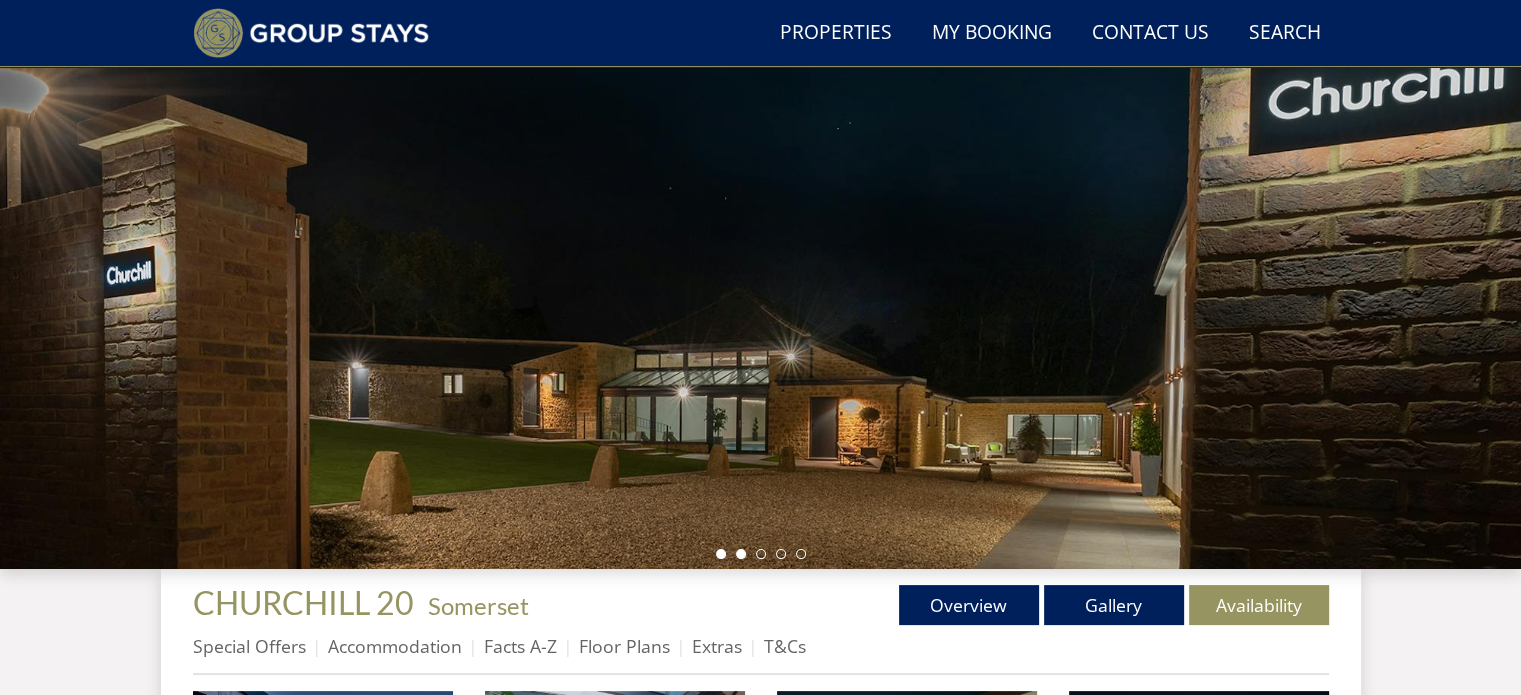 click at bounding box center (741, 554) 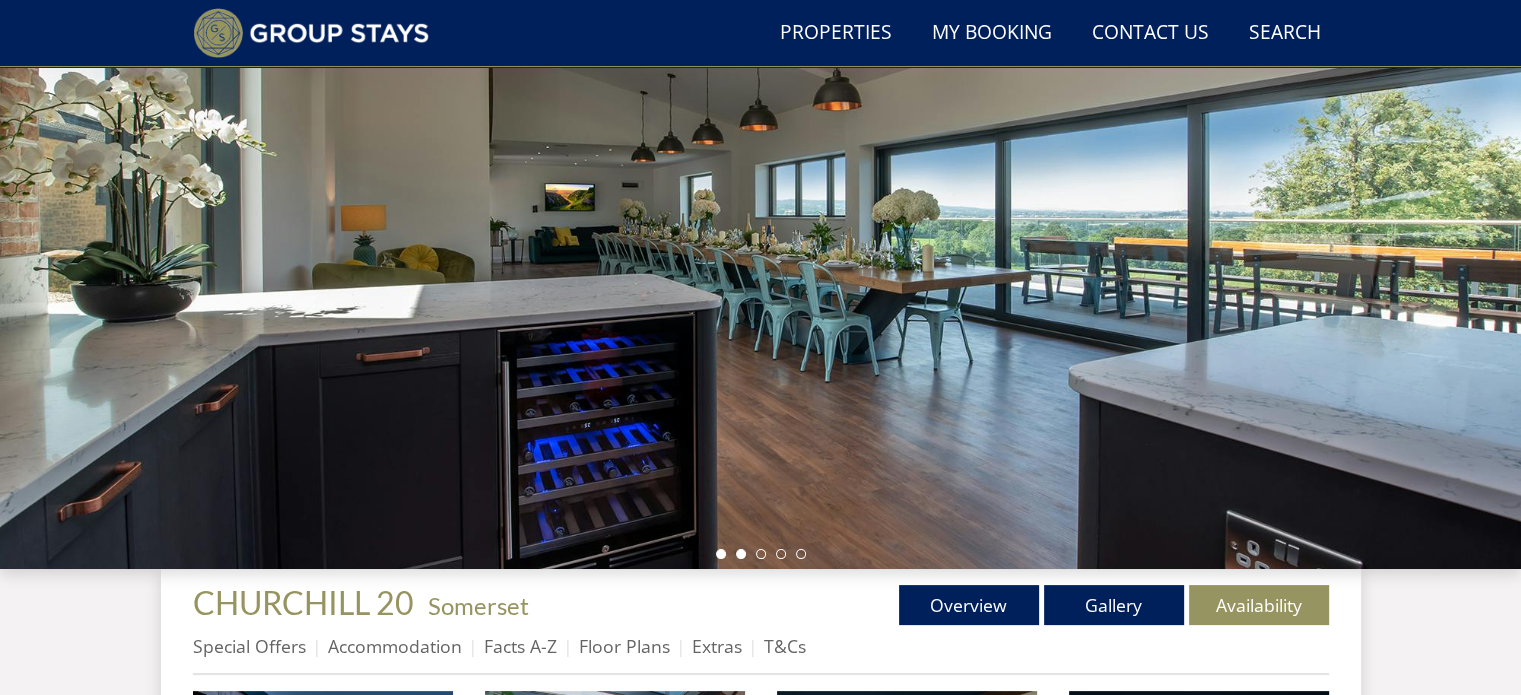 click at bounding box center (721, 554) 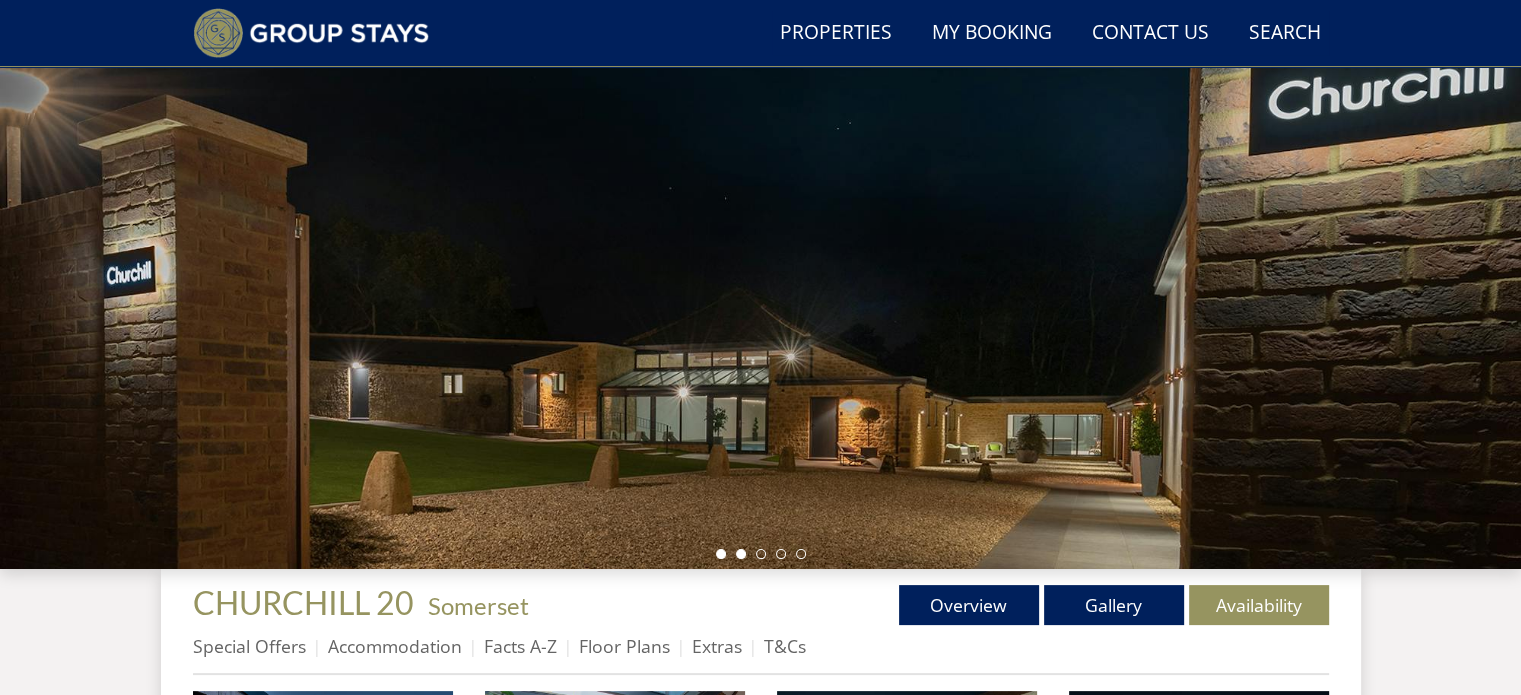click at bounding box center (741, 554) 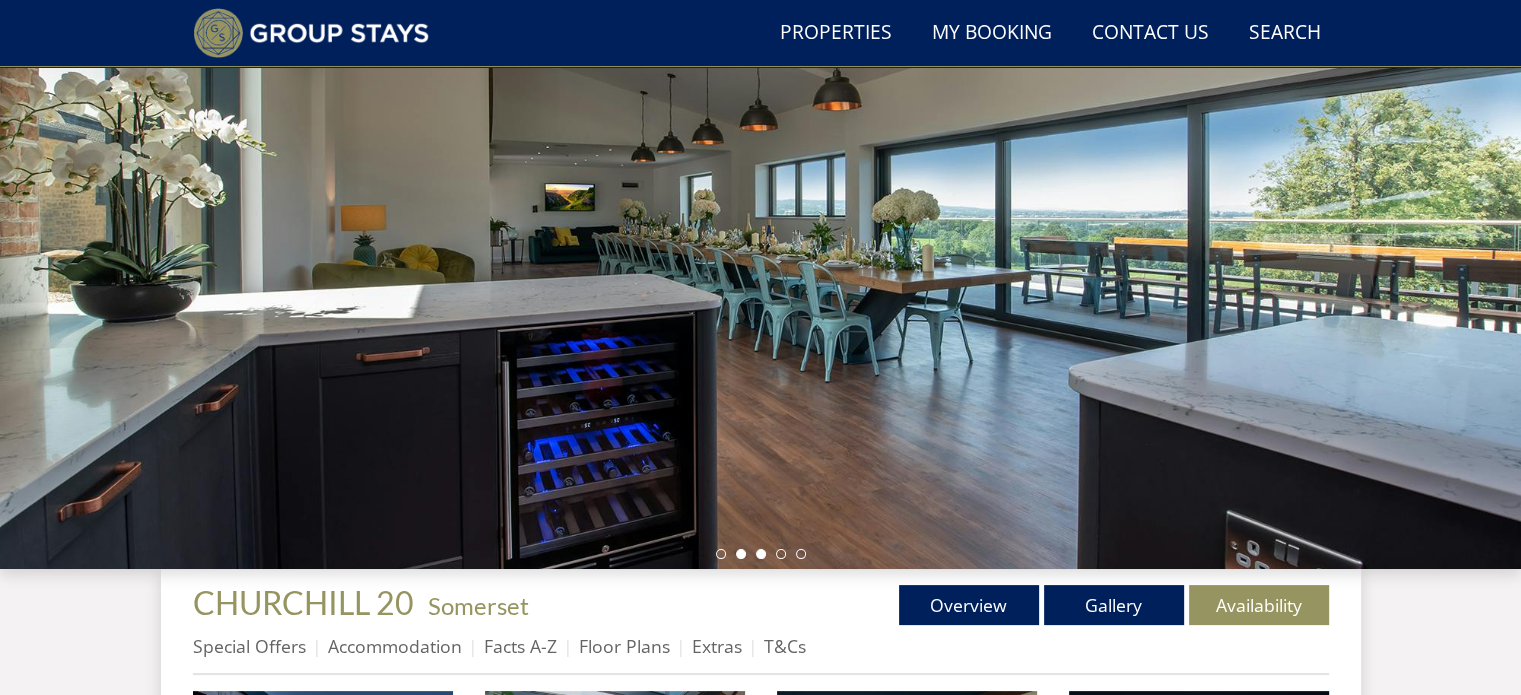 click at bounding box center (761, 554) 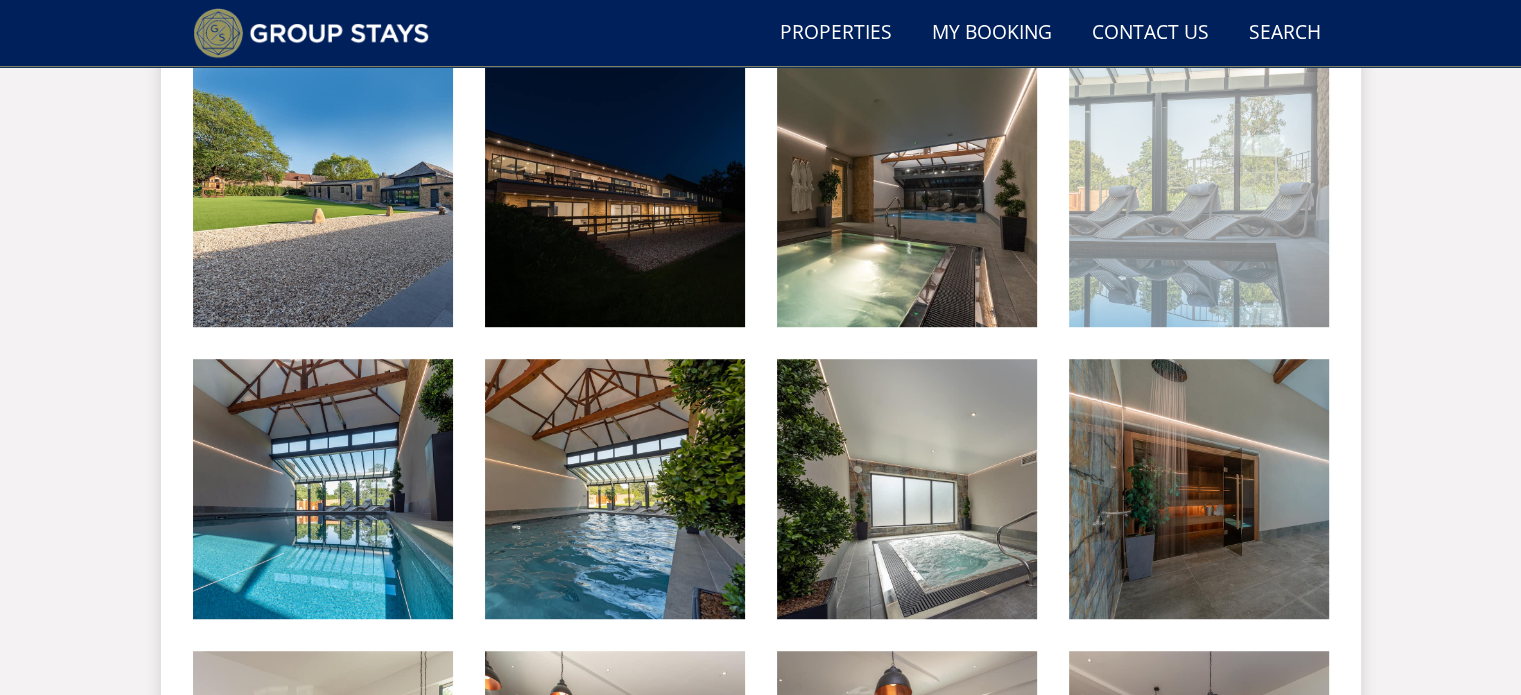 scroll, scrollTop: 1159, scrollLeft: 0, axis: vertical 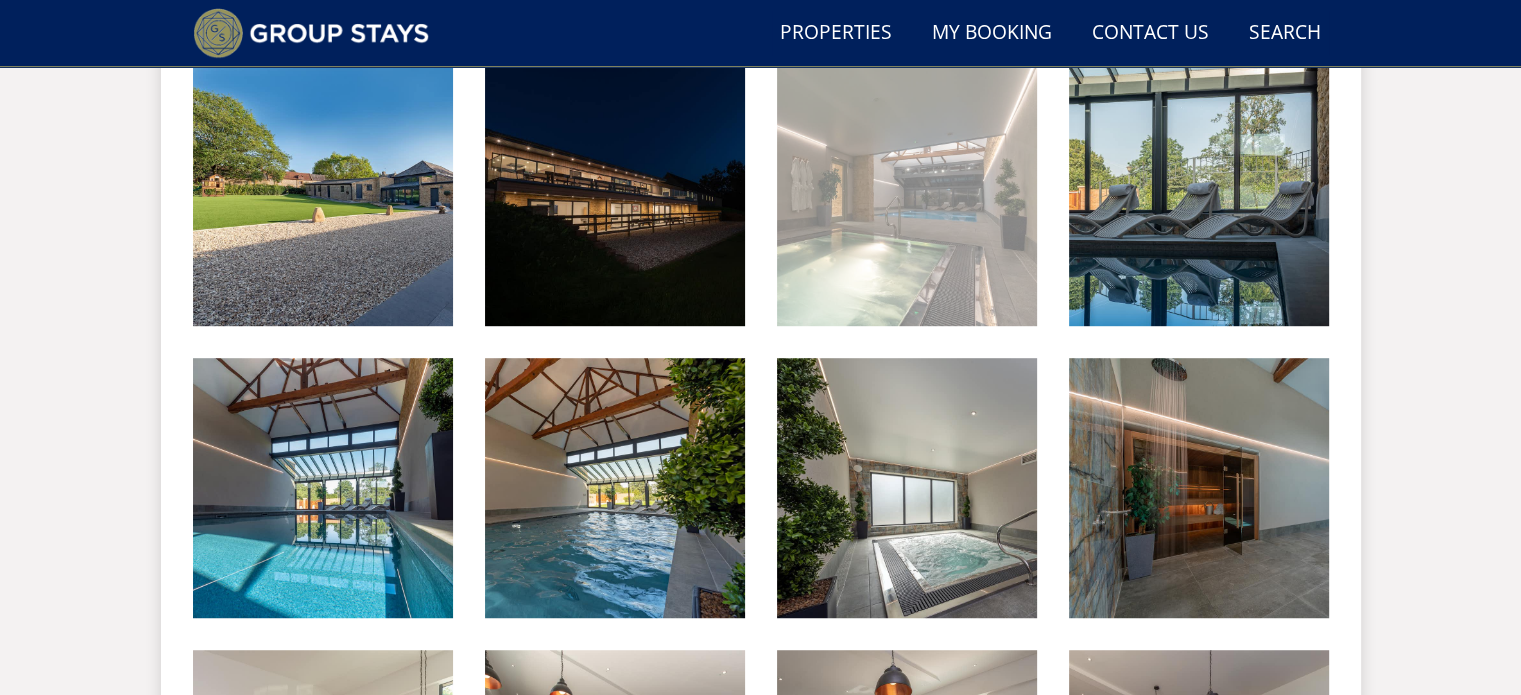 click at bounding box center [907, 196] 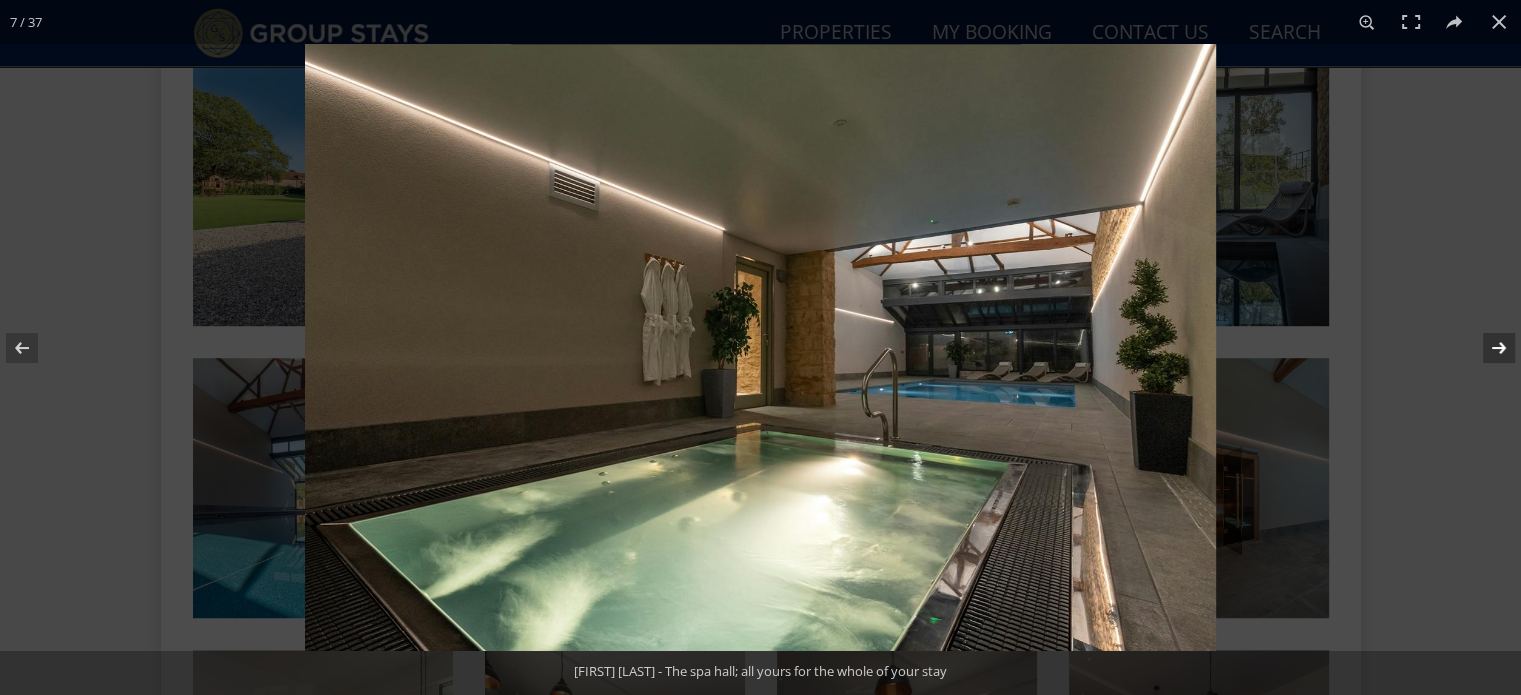 click at bounding box center (1486, 348) 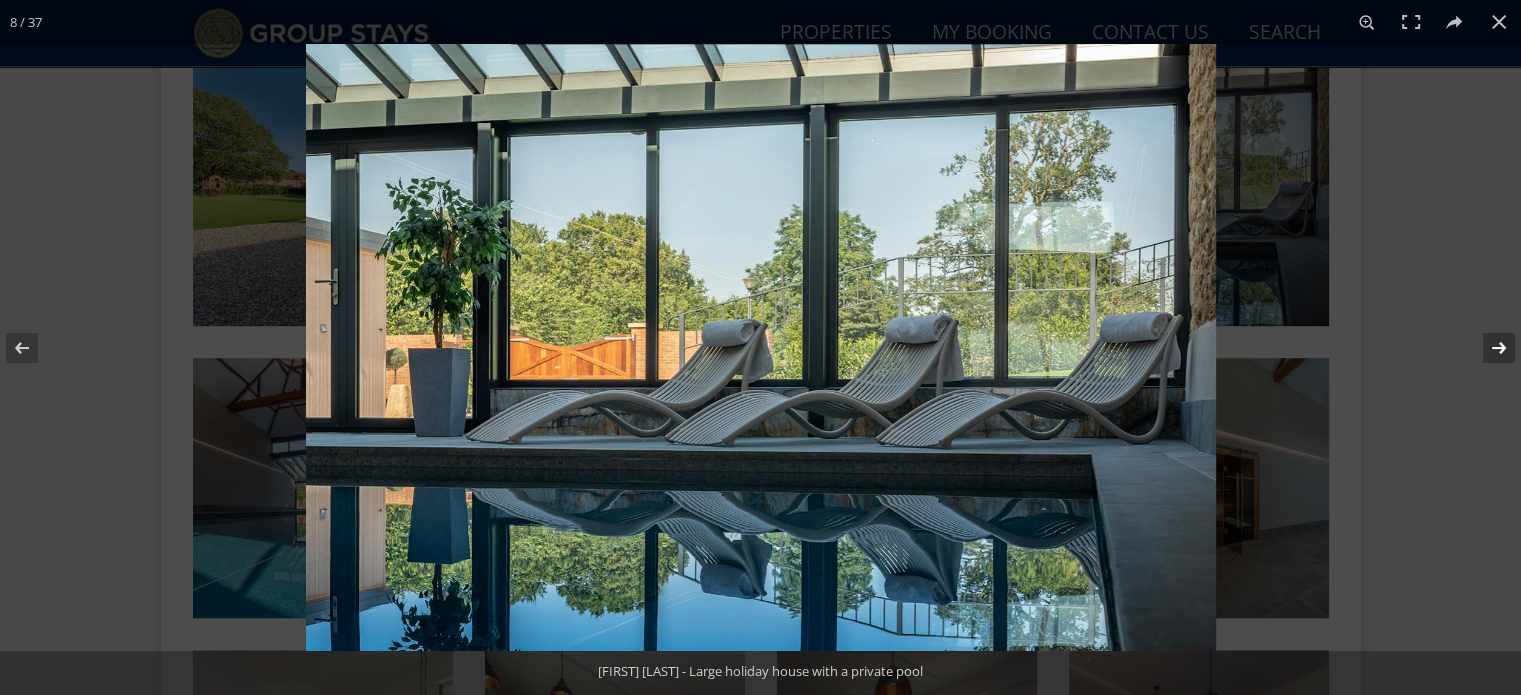 click at bounding box center [1486, 348] 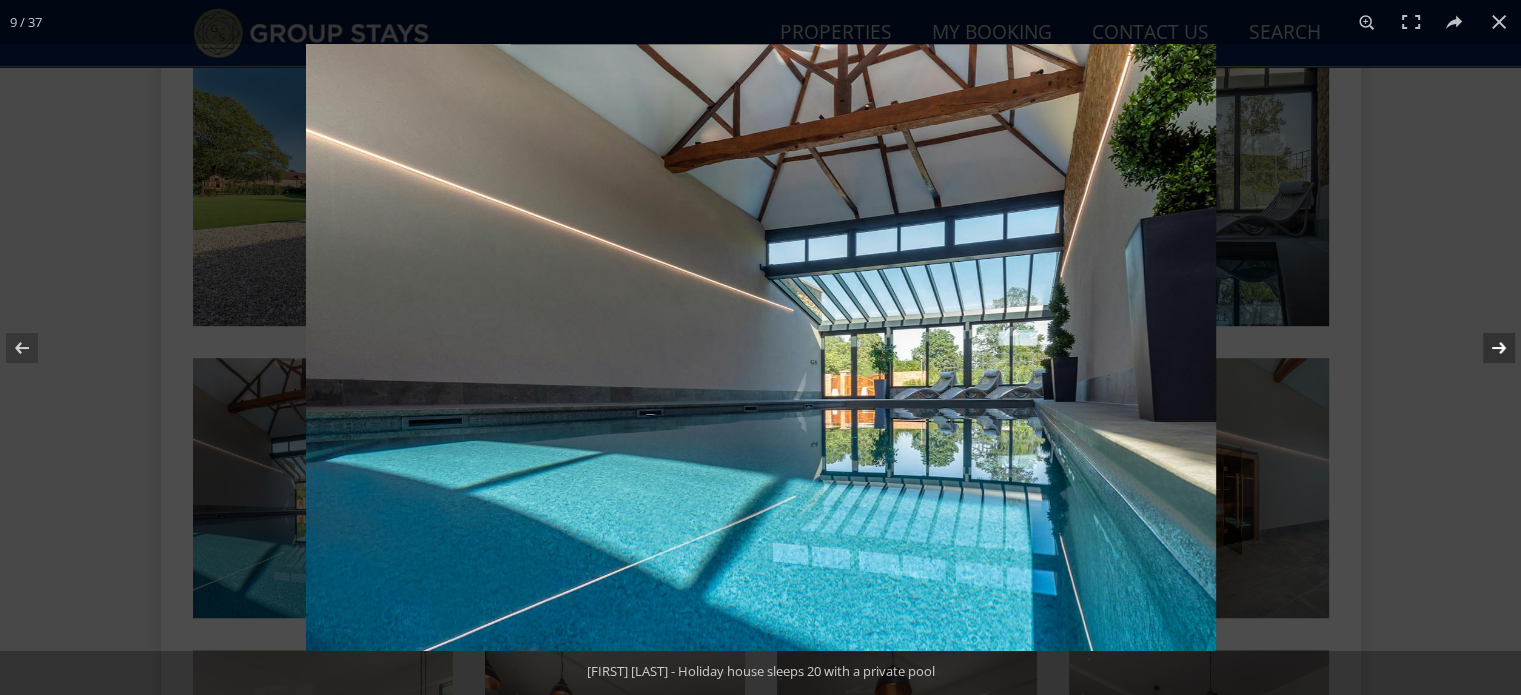 click at bounding box center [1486, 348] 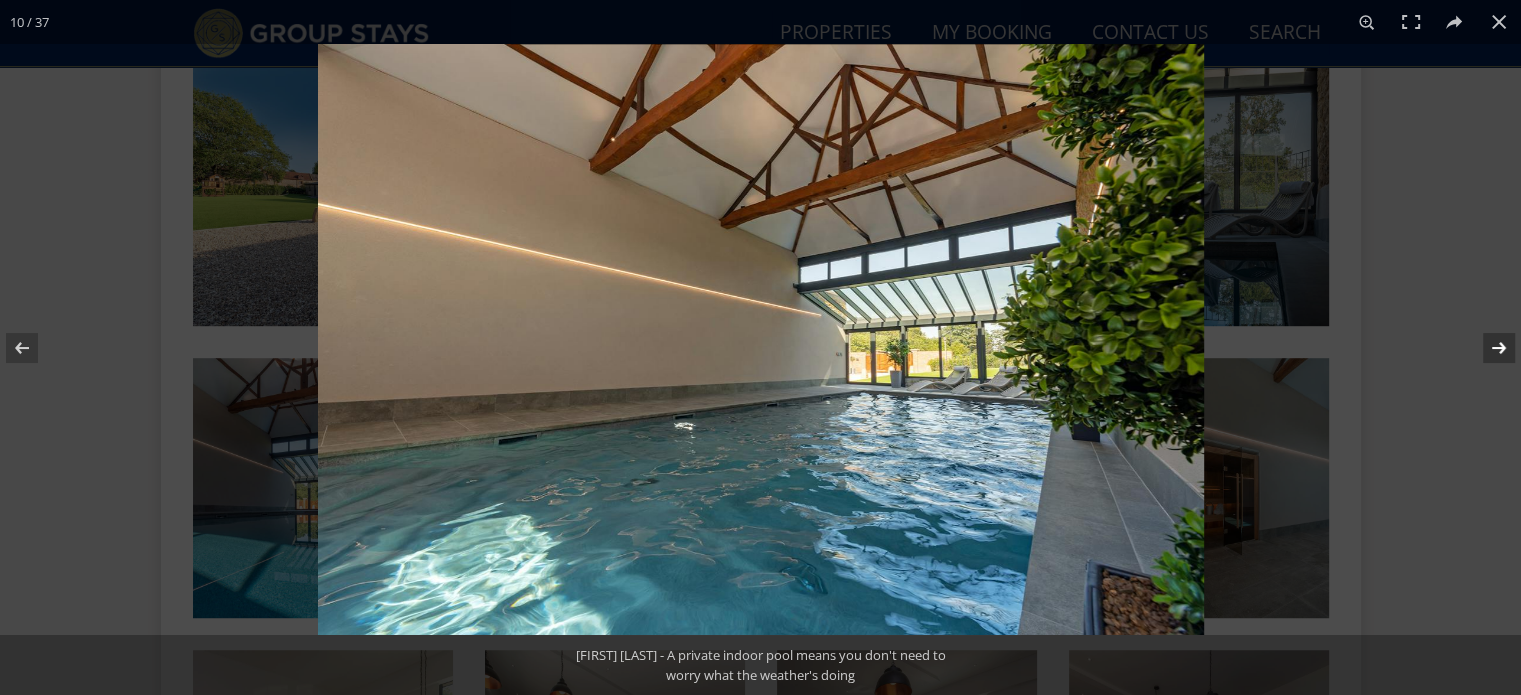 click at bounding box center (1486, 348) 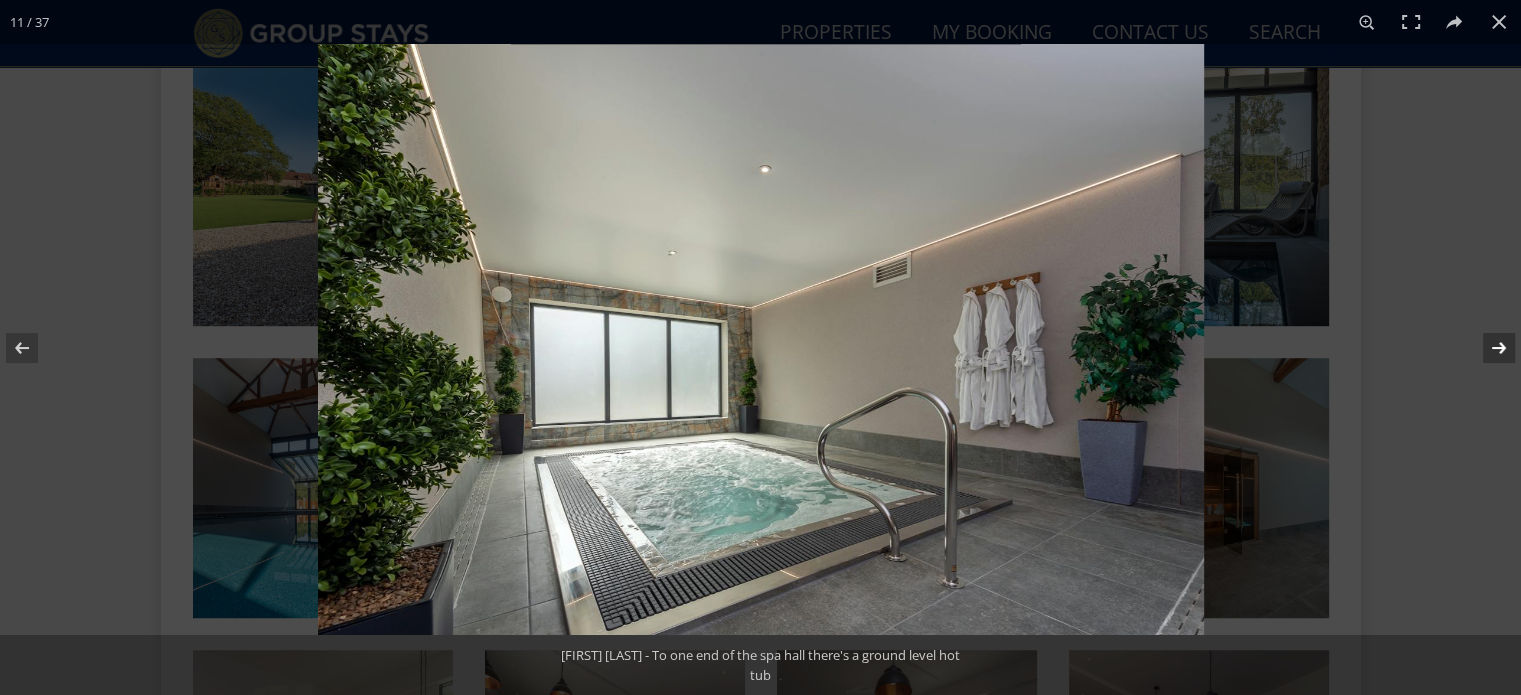 click at bounding box center [1486, 348] 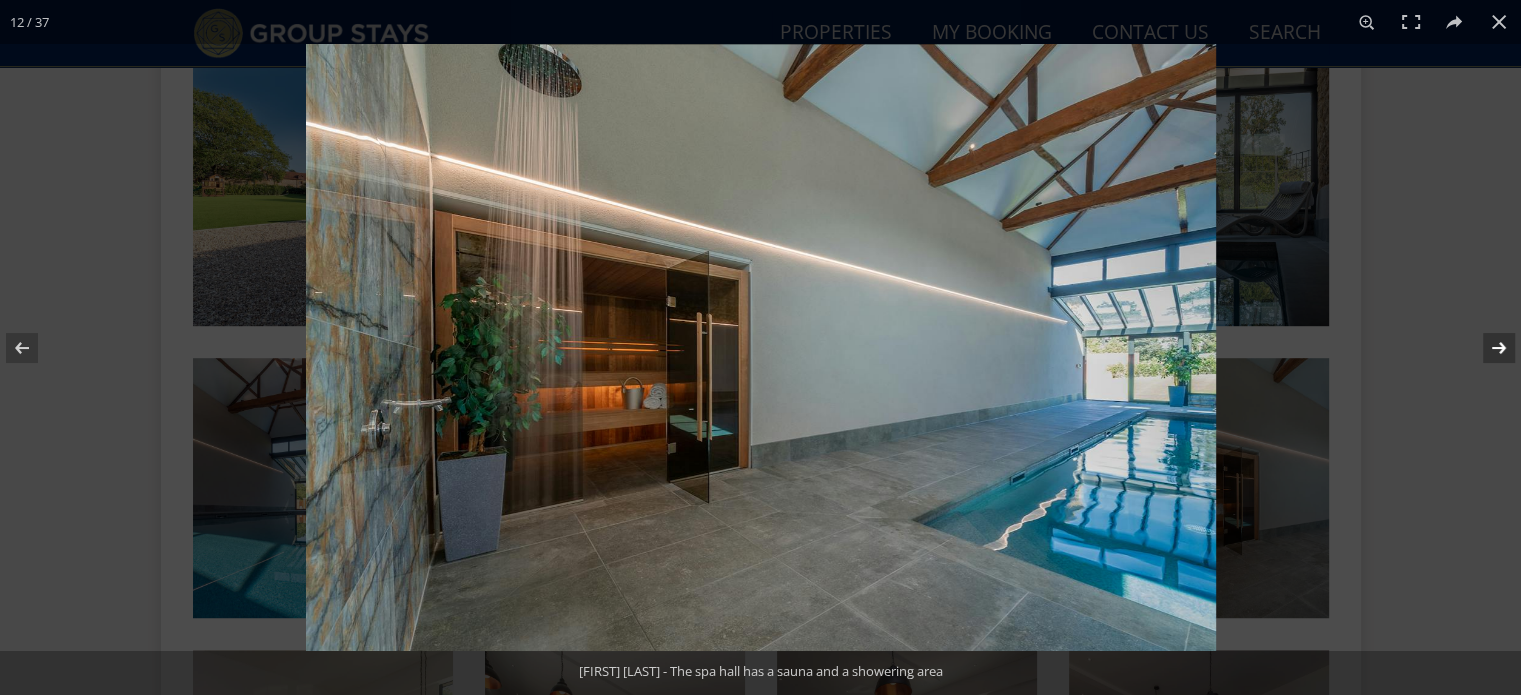 click at bounding box center (1486, 348) 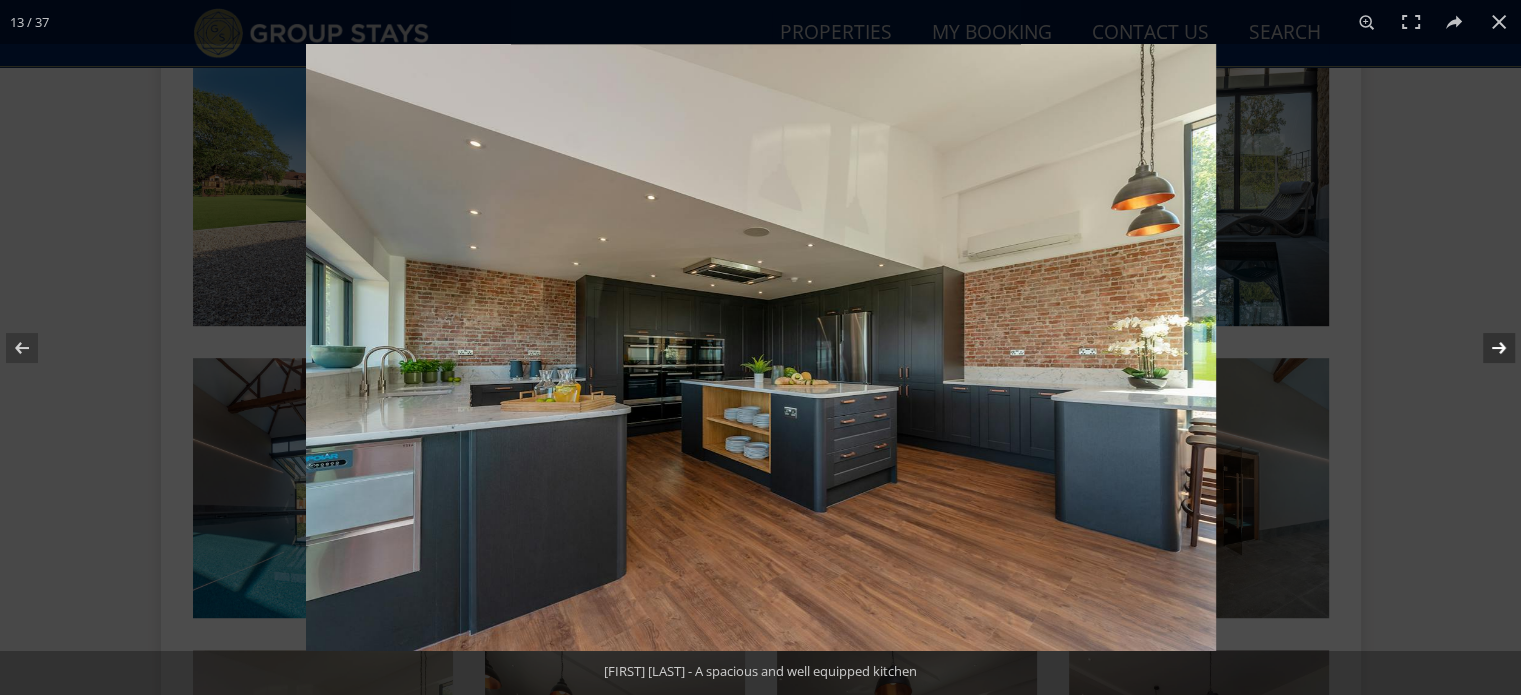 click at bounding box center (1486, 348) 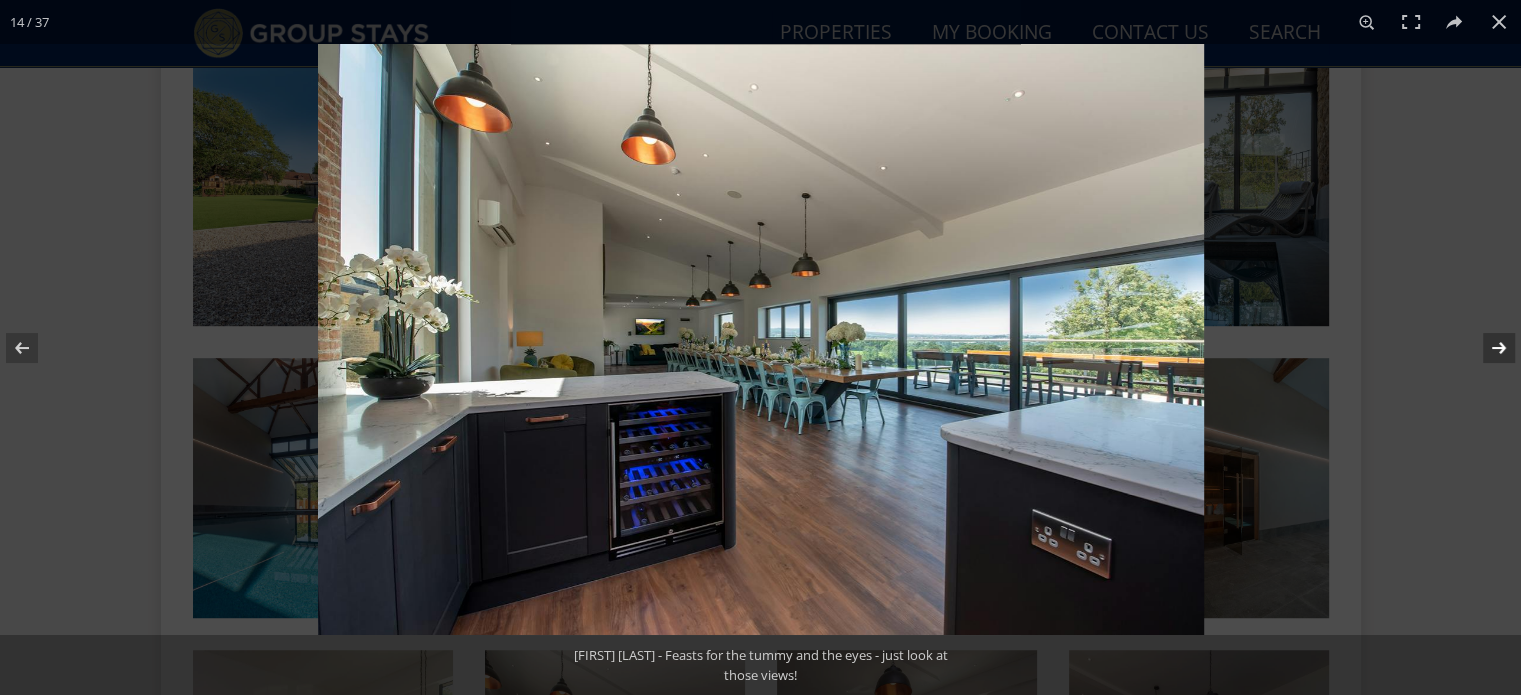 click at bounding box center (1486, 348) 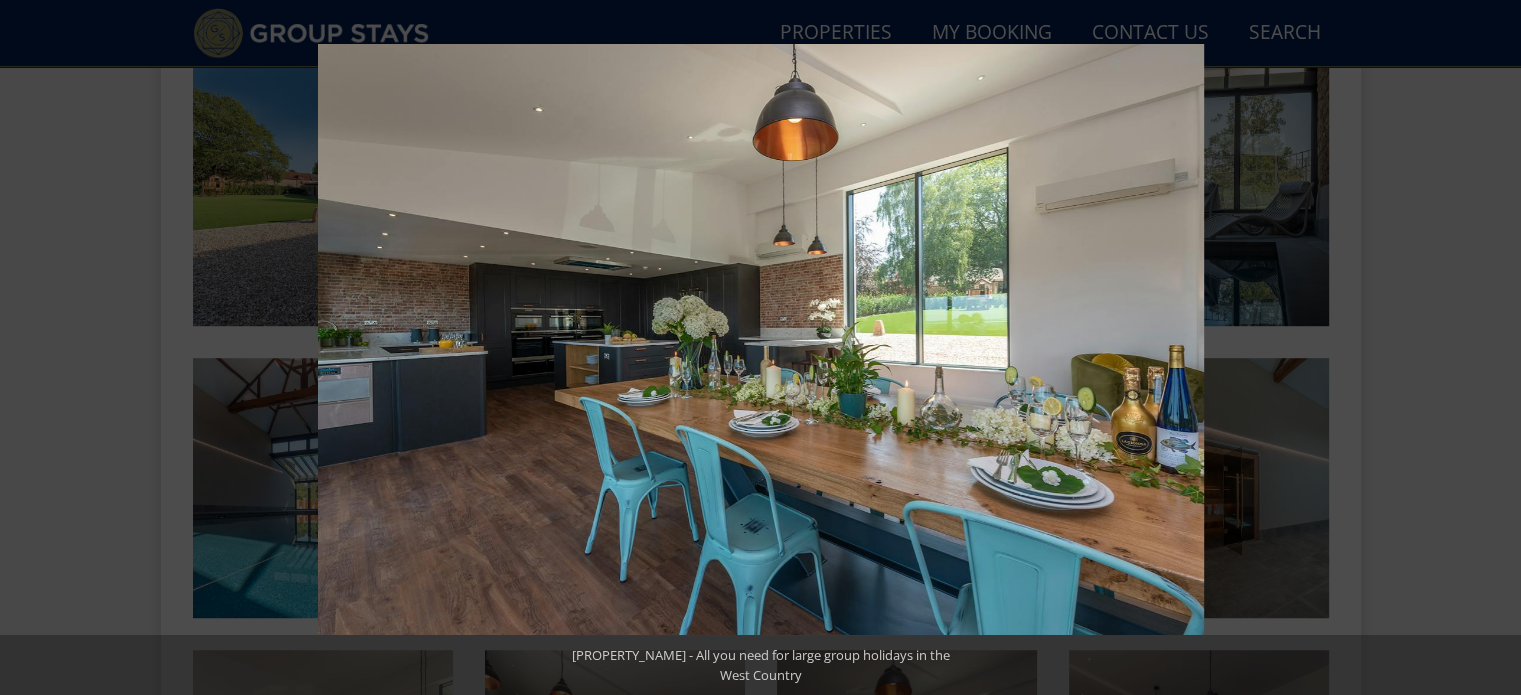 click at bounding box center [1486, 348] 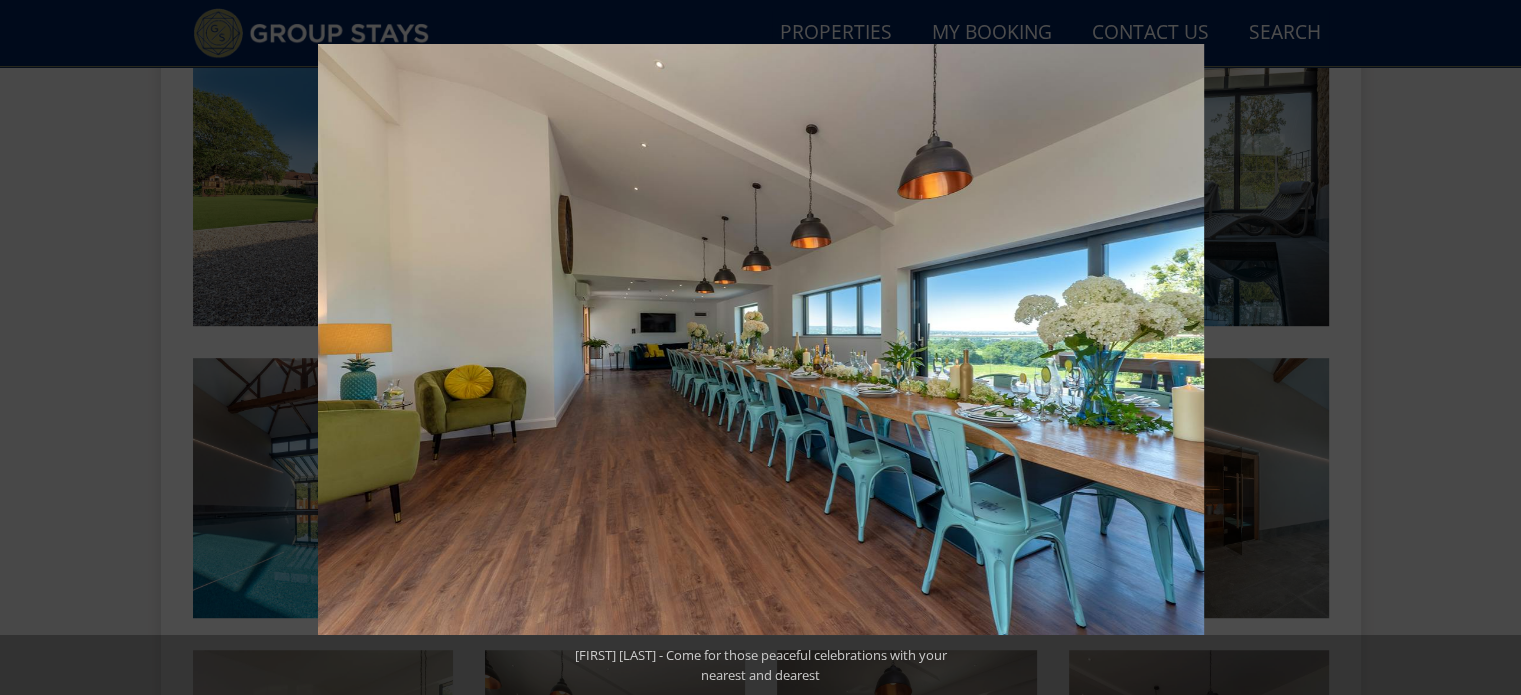 click at bounding box center [1486, 348] 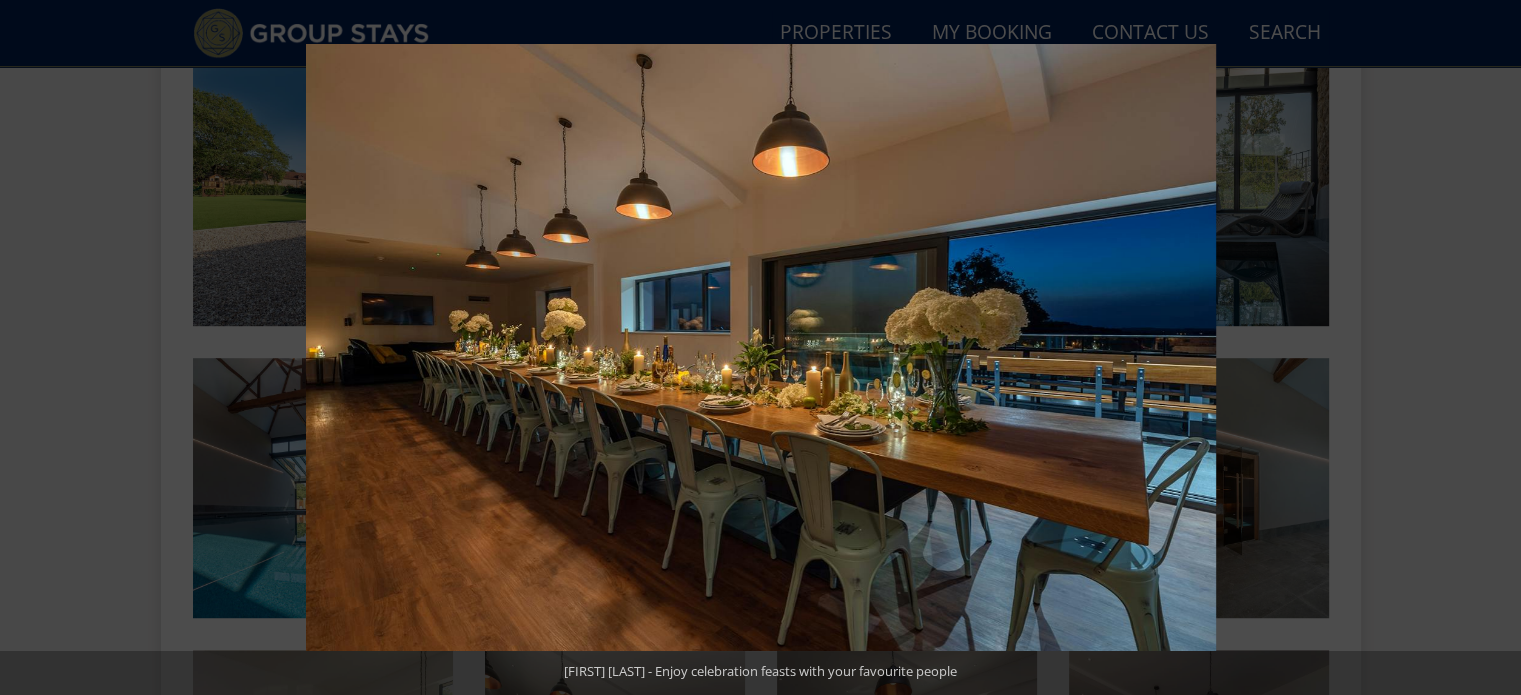click at bounding box center (1486, 348) 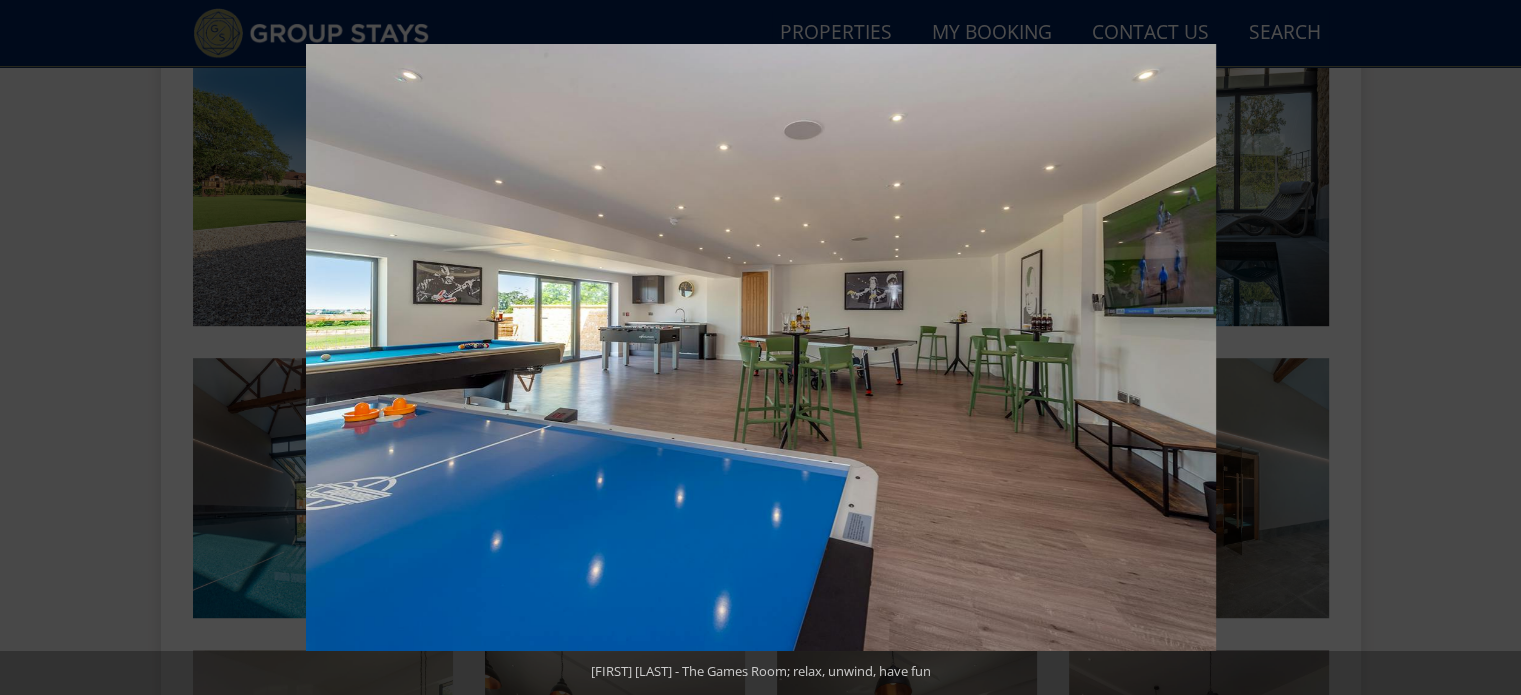 click at bounding box center (1486, 348) 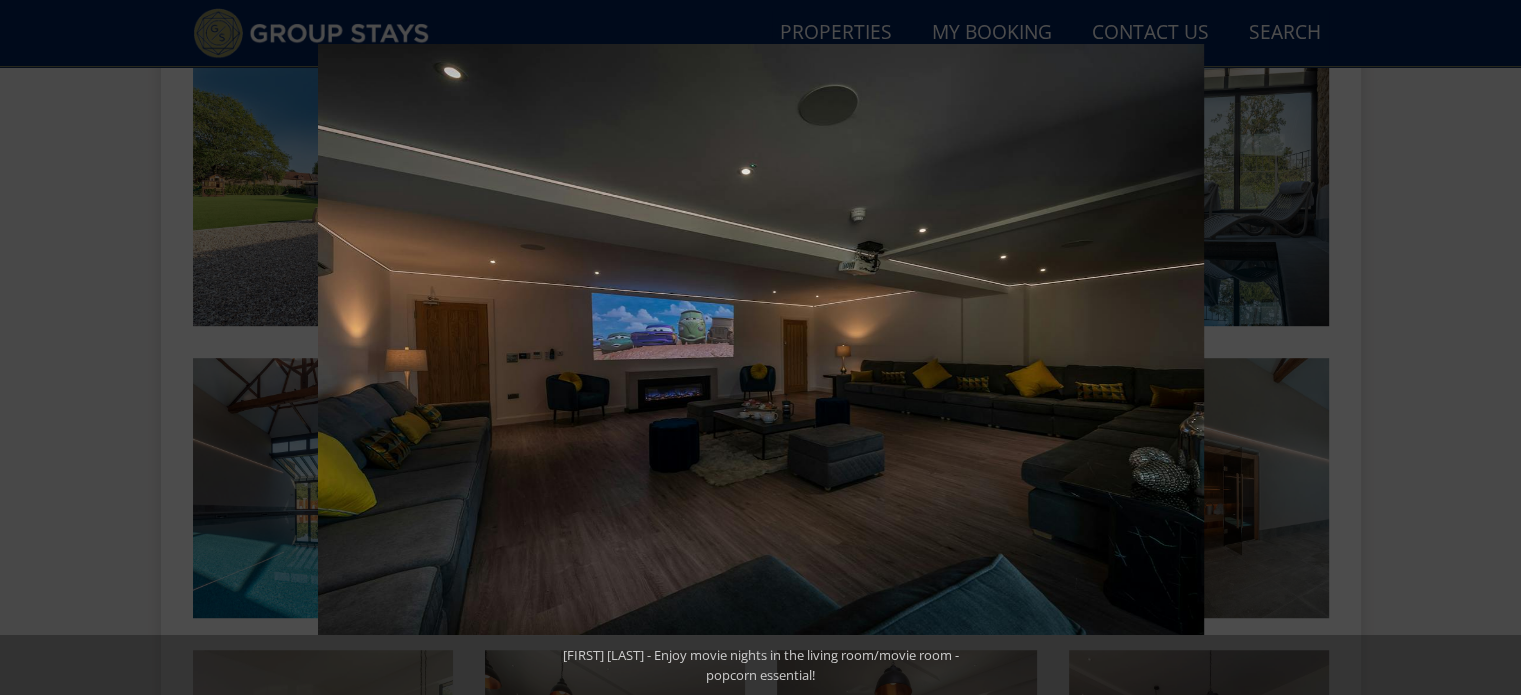 click at bounding box center [1486, 348] 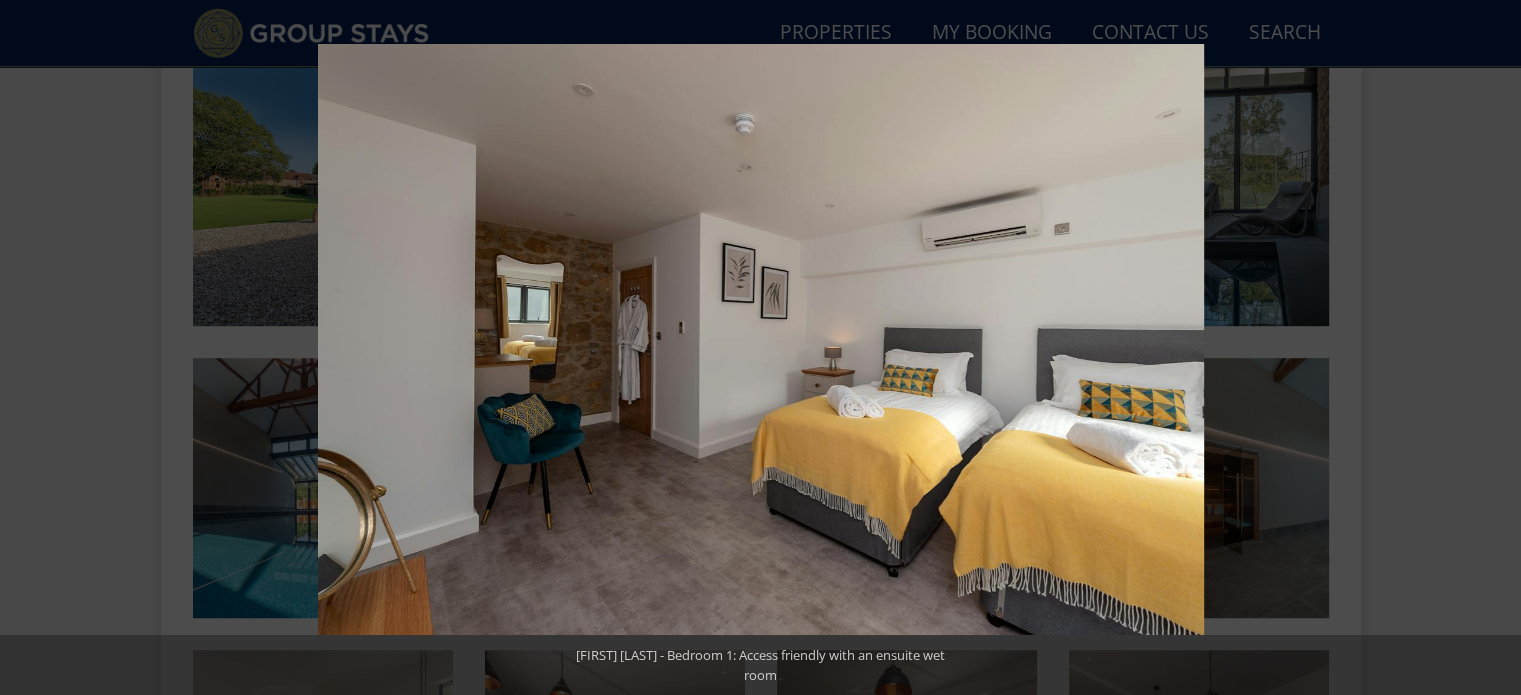 click at bounding box center (1486, 348) 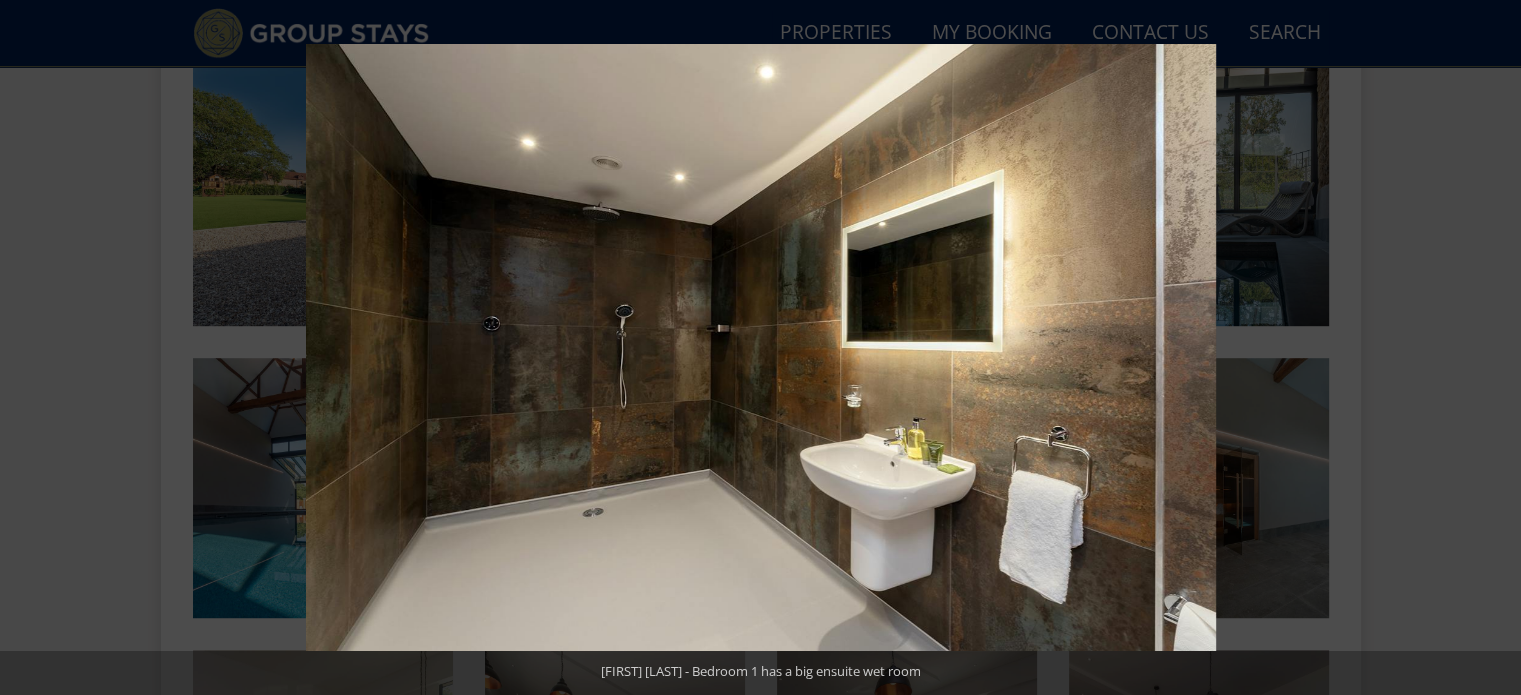 click at bounding box center (1486, 348) 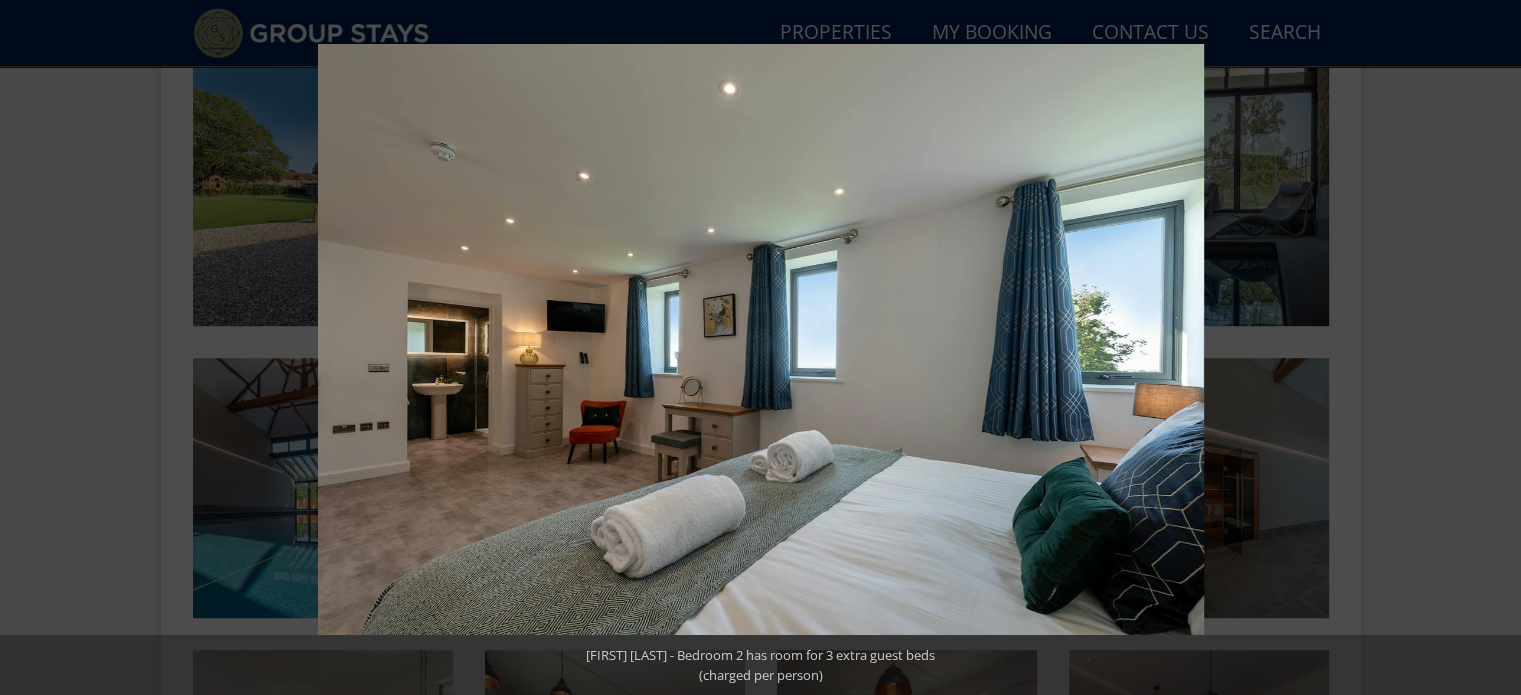 click at bounding box center (1486, 348) 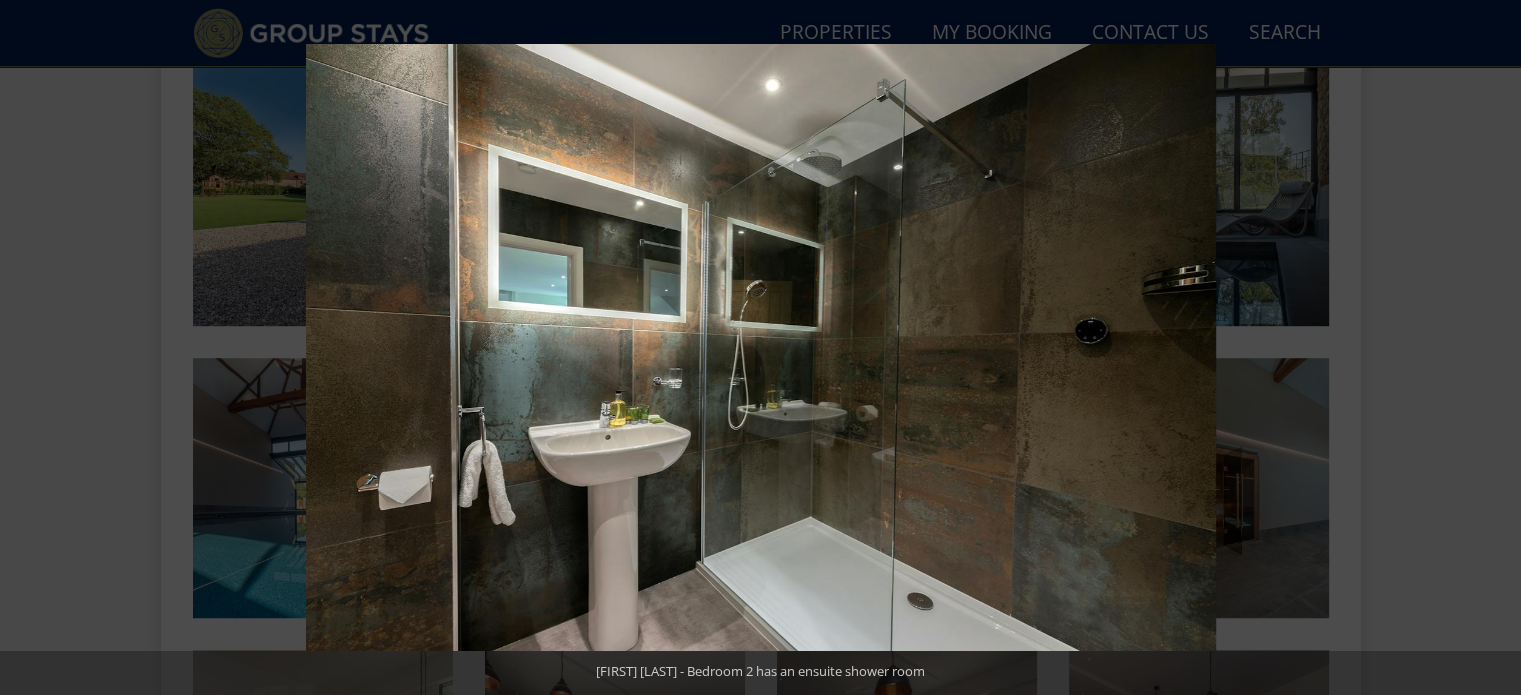 click at bounding box center [1486, 348] 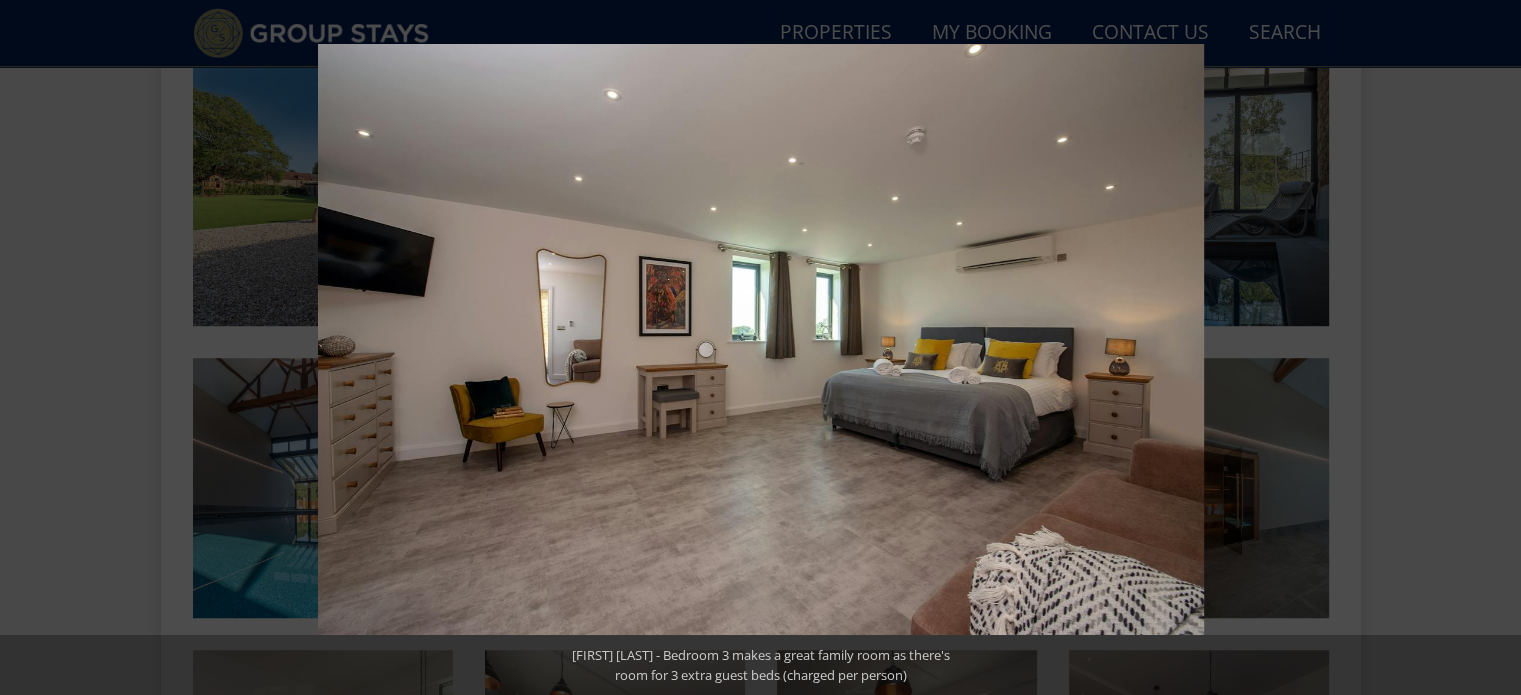 click at bounding box center (1486, 348) 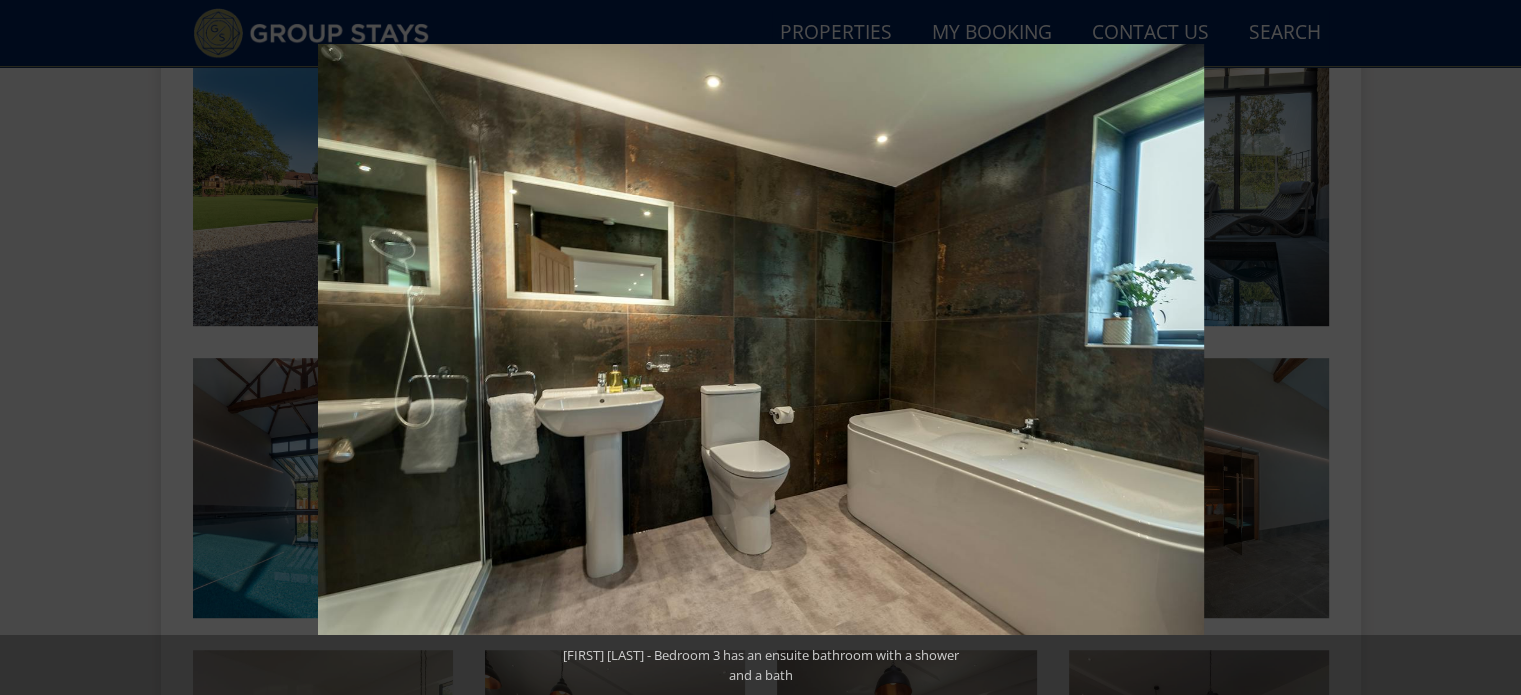 click at bounding box center [1486, 348] 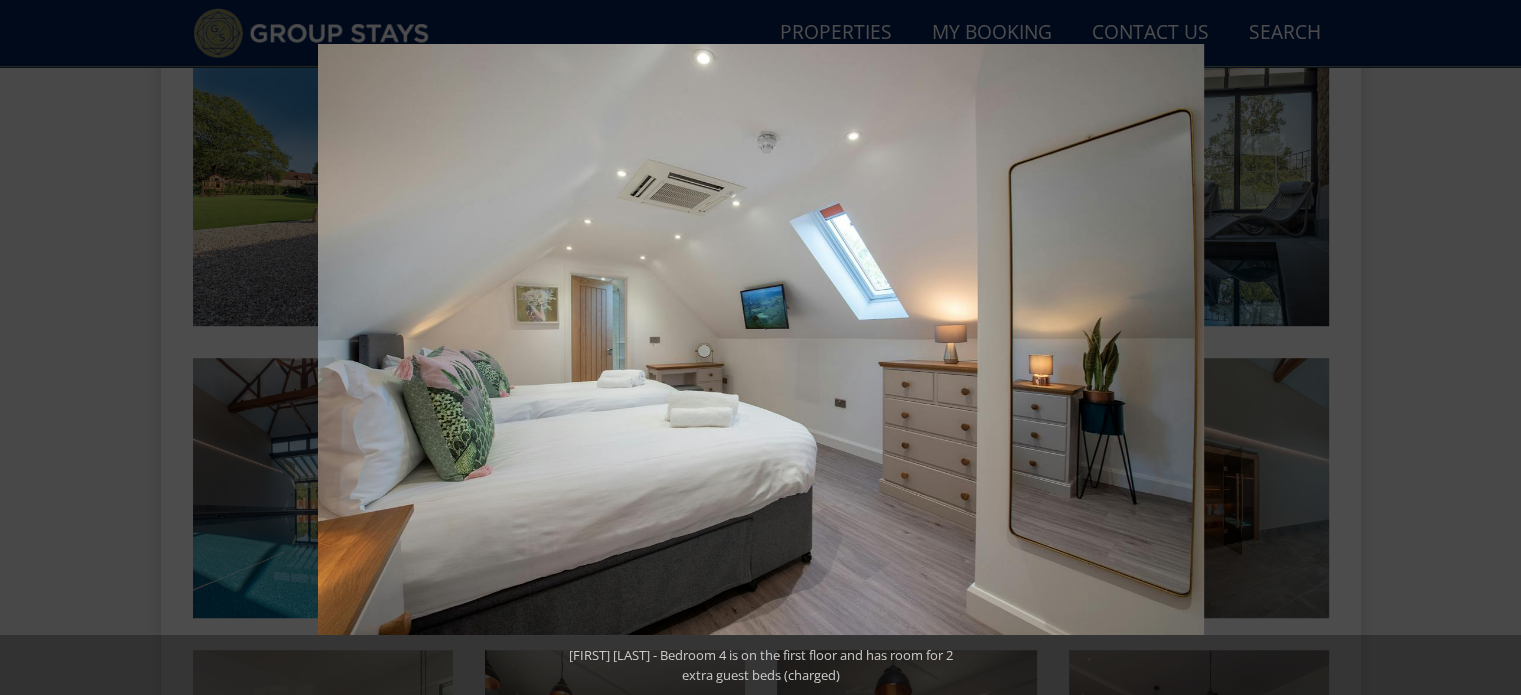 click at bounding box center (1486, 348) 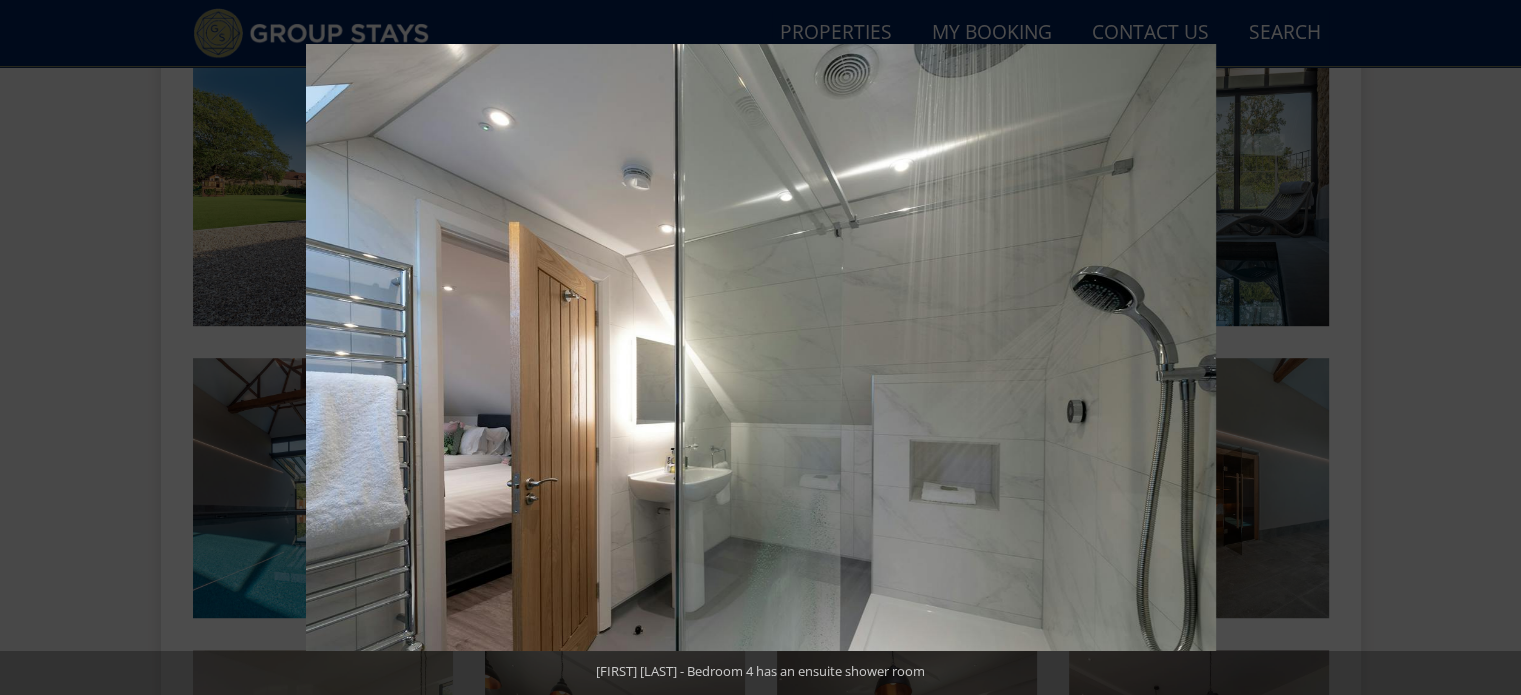 click at bounding box center (1486, 348) 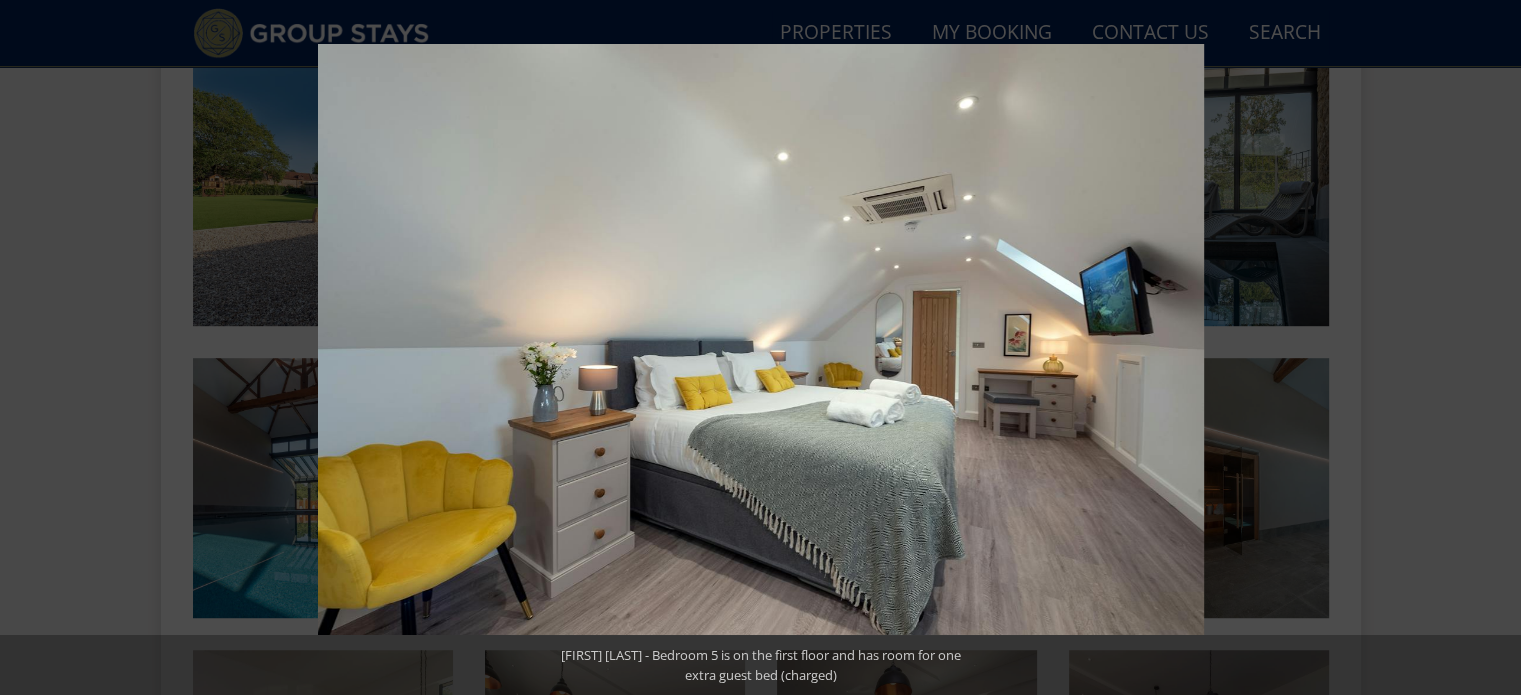 click at bounding box center (1486, 348) 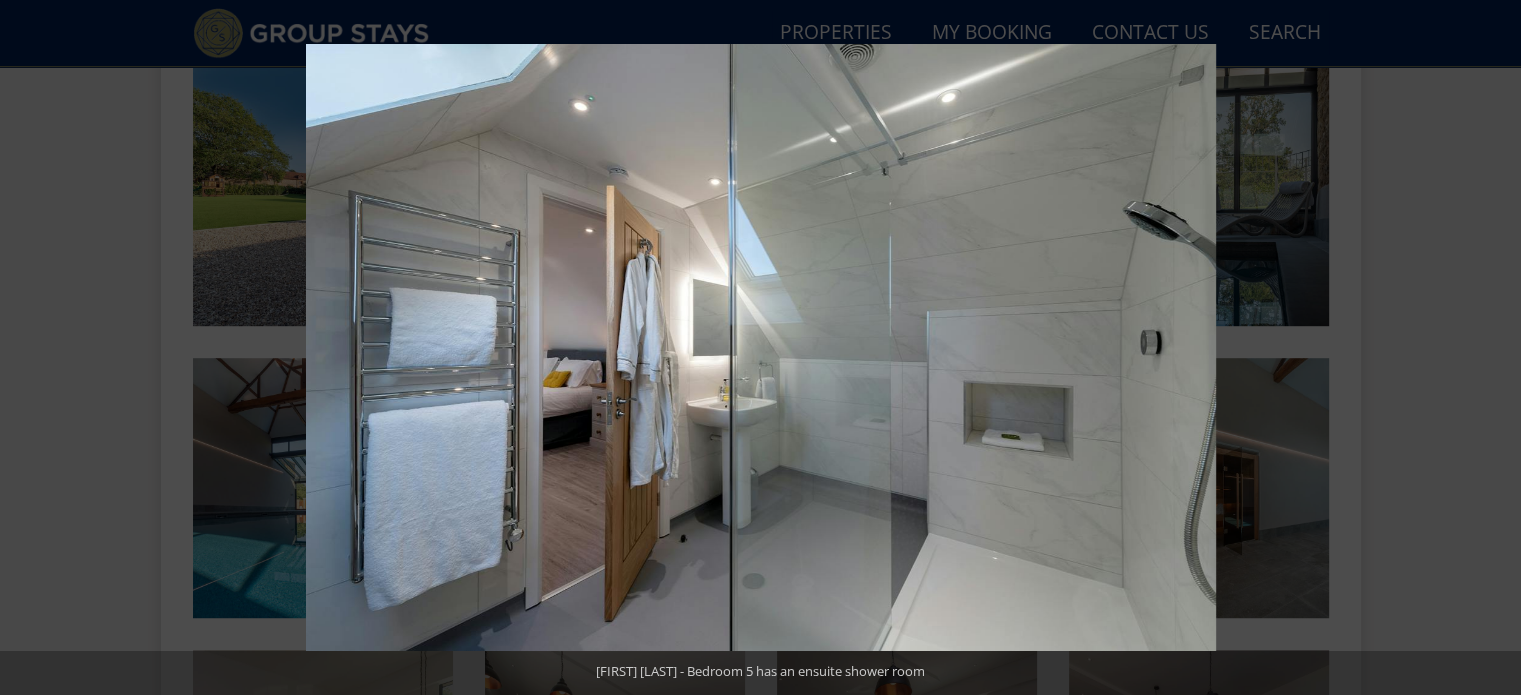 click at bounding box center (1486, 348) 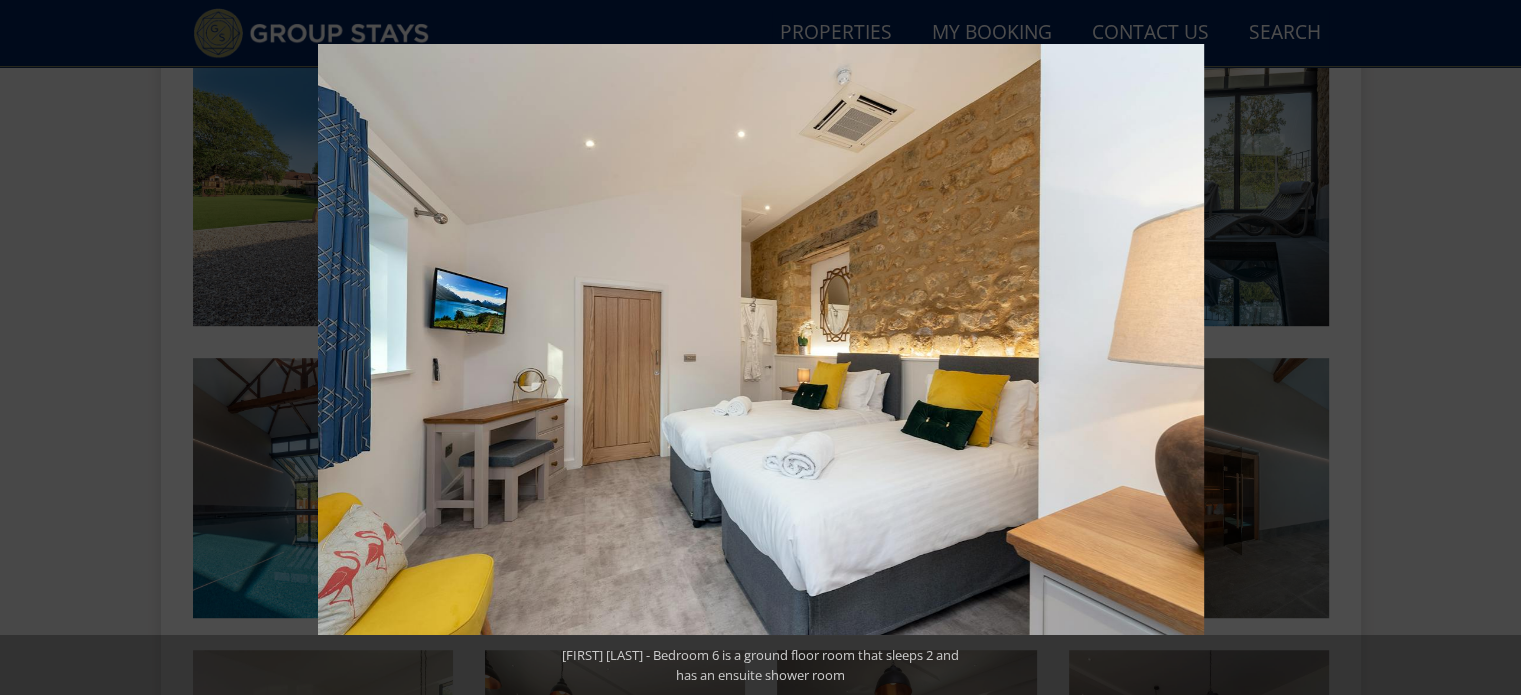 click at bounding box center (1486, 348) 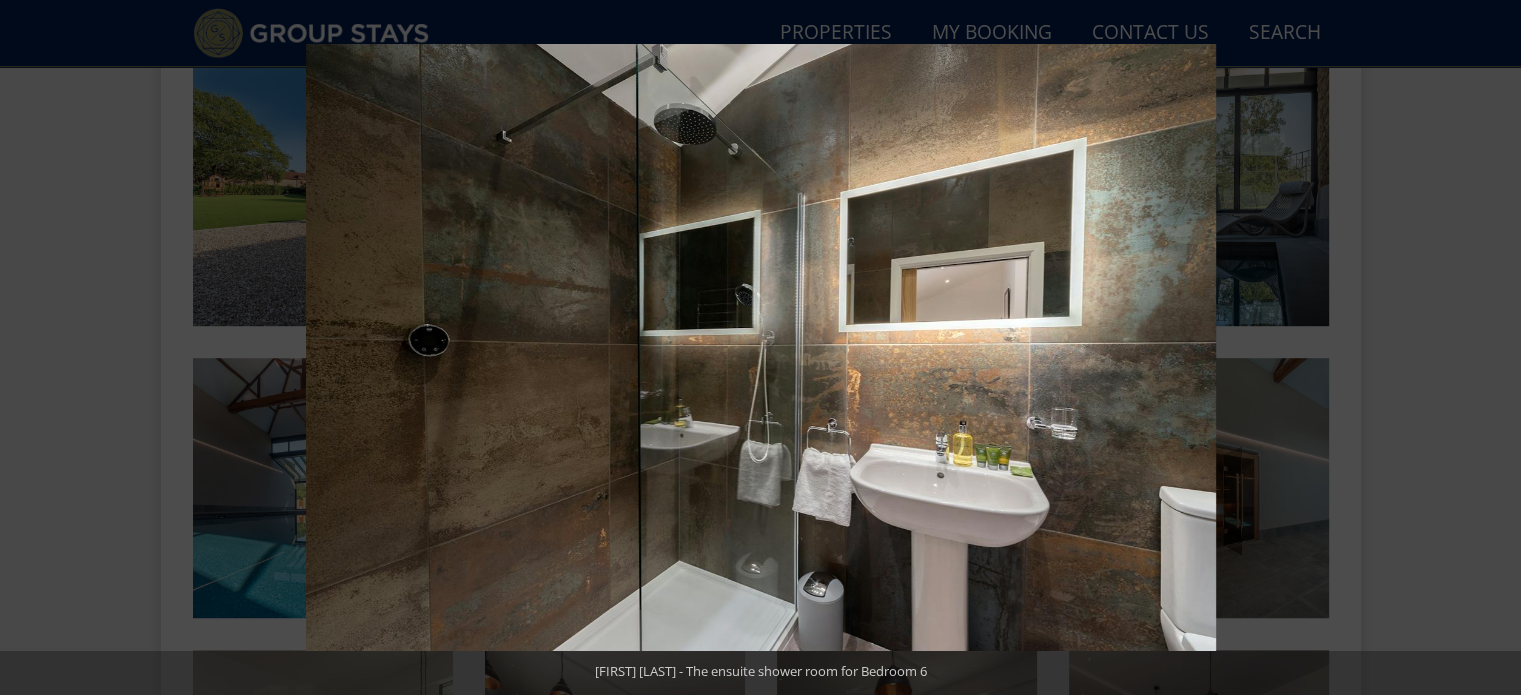 click at bounding box center (1486, 348) 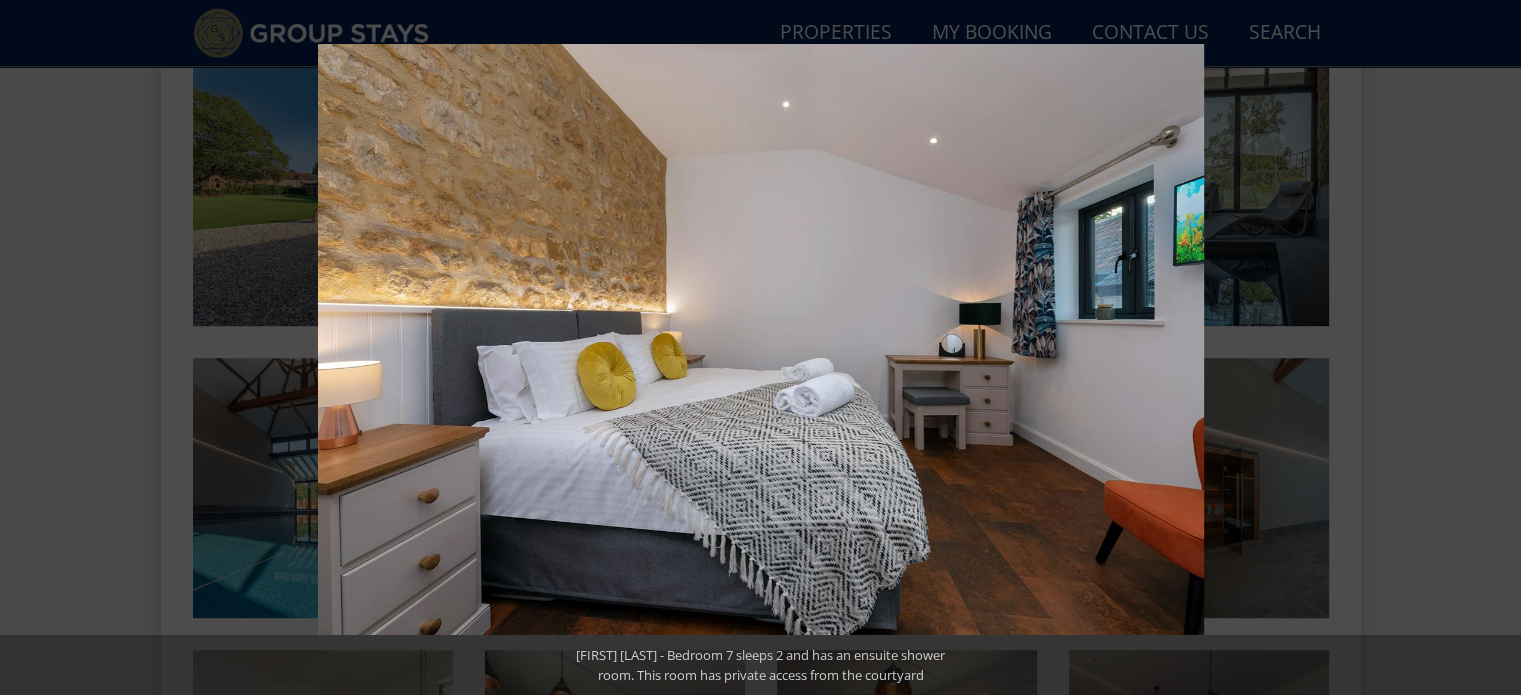 click at bounding box center (1486, 348) 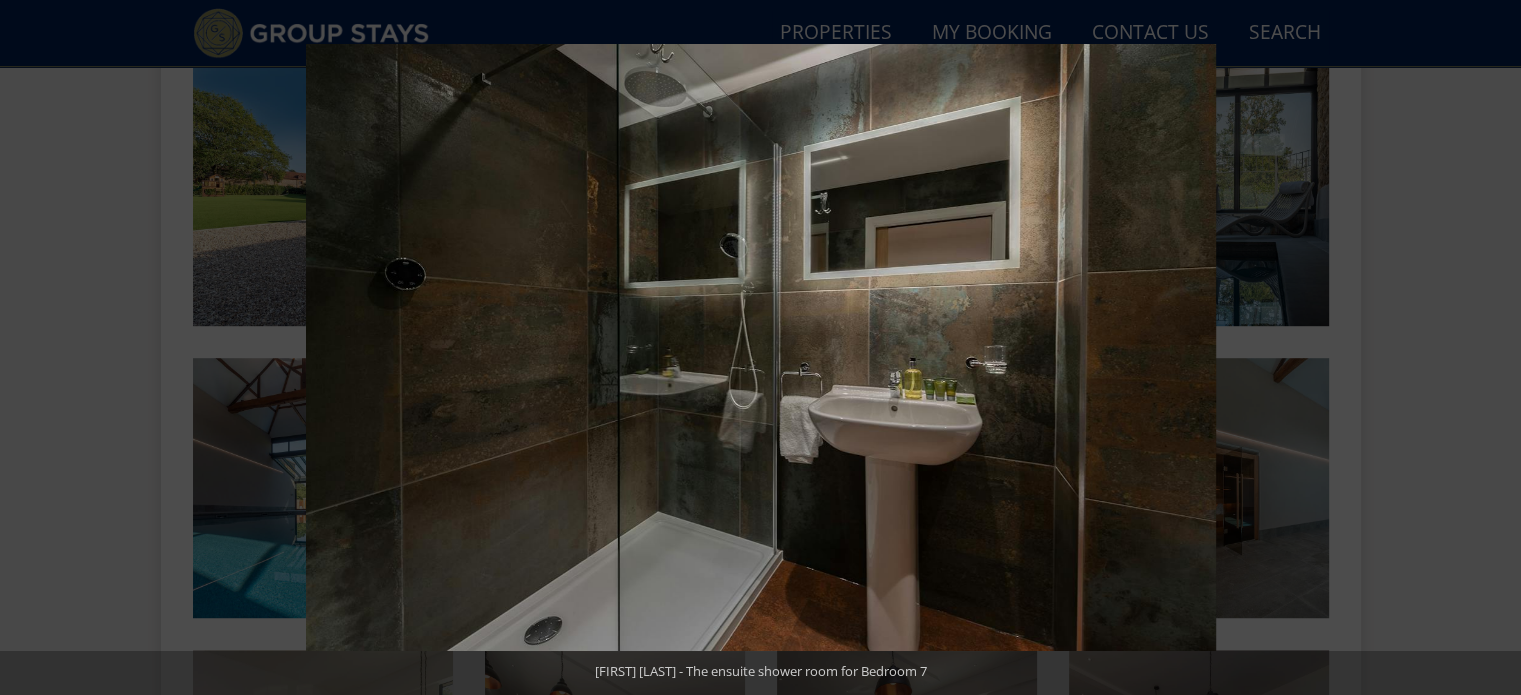 click at bounding box center (1486, 348) 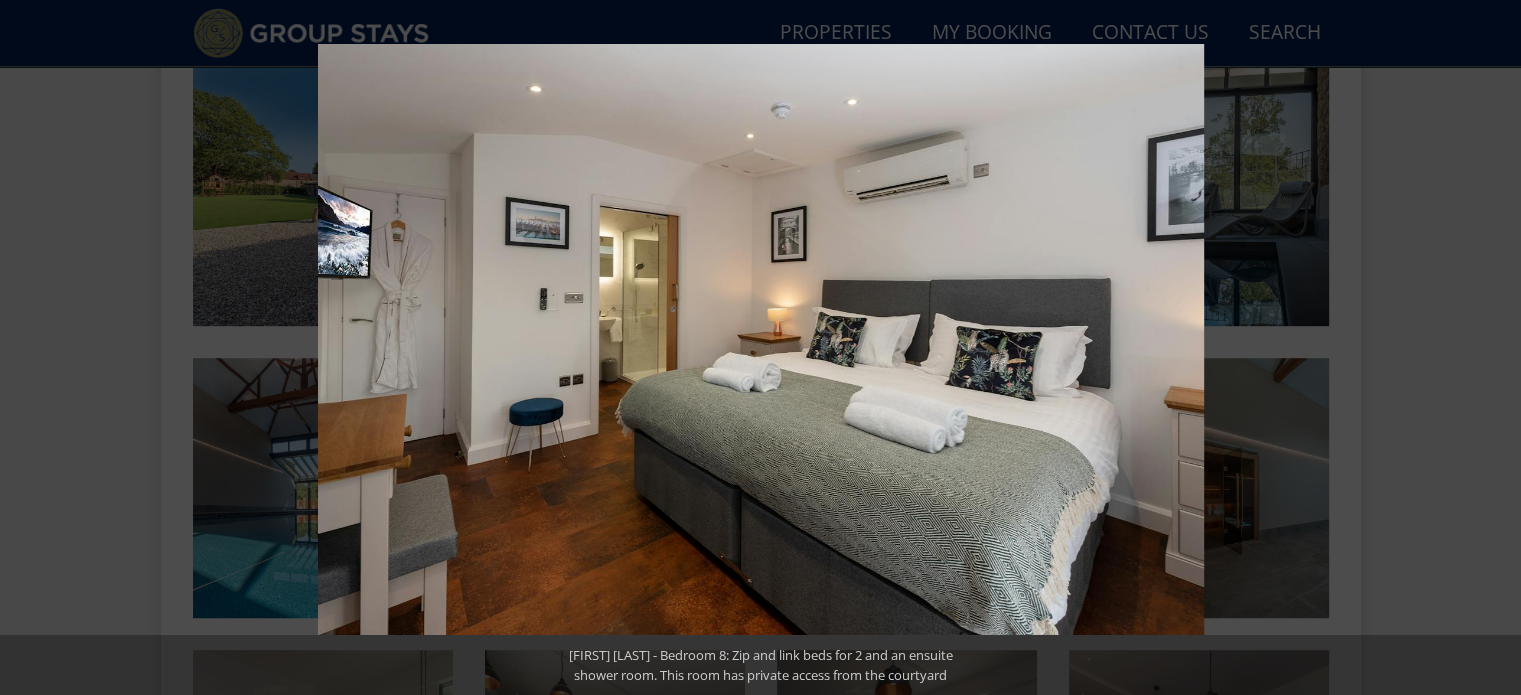 click at bounding box center [1486, 348] 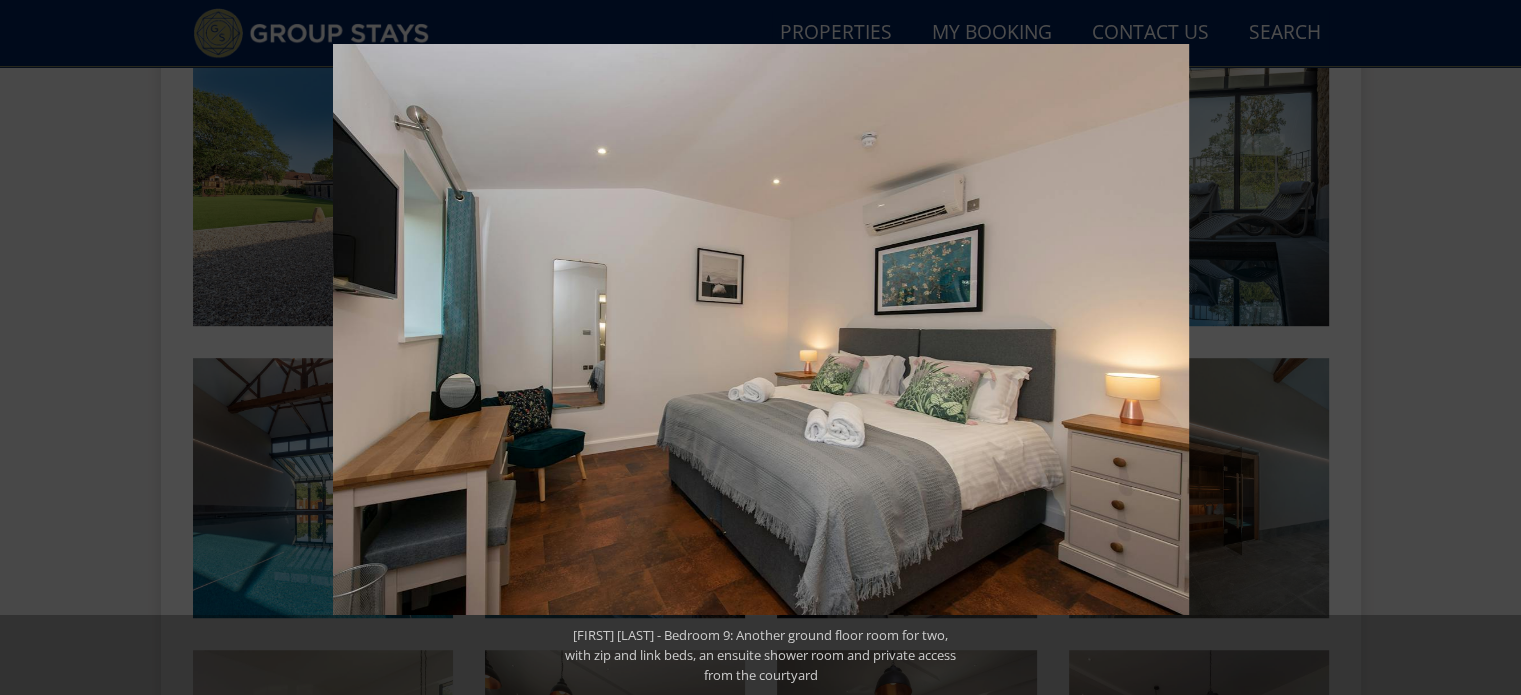 click at bounding box center [1486, 348] 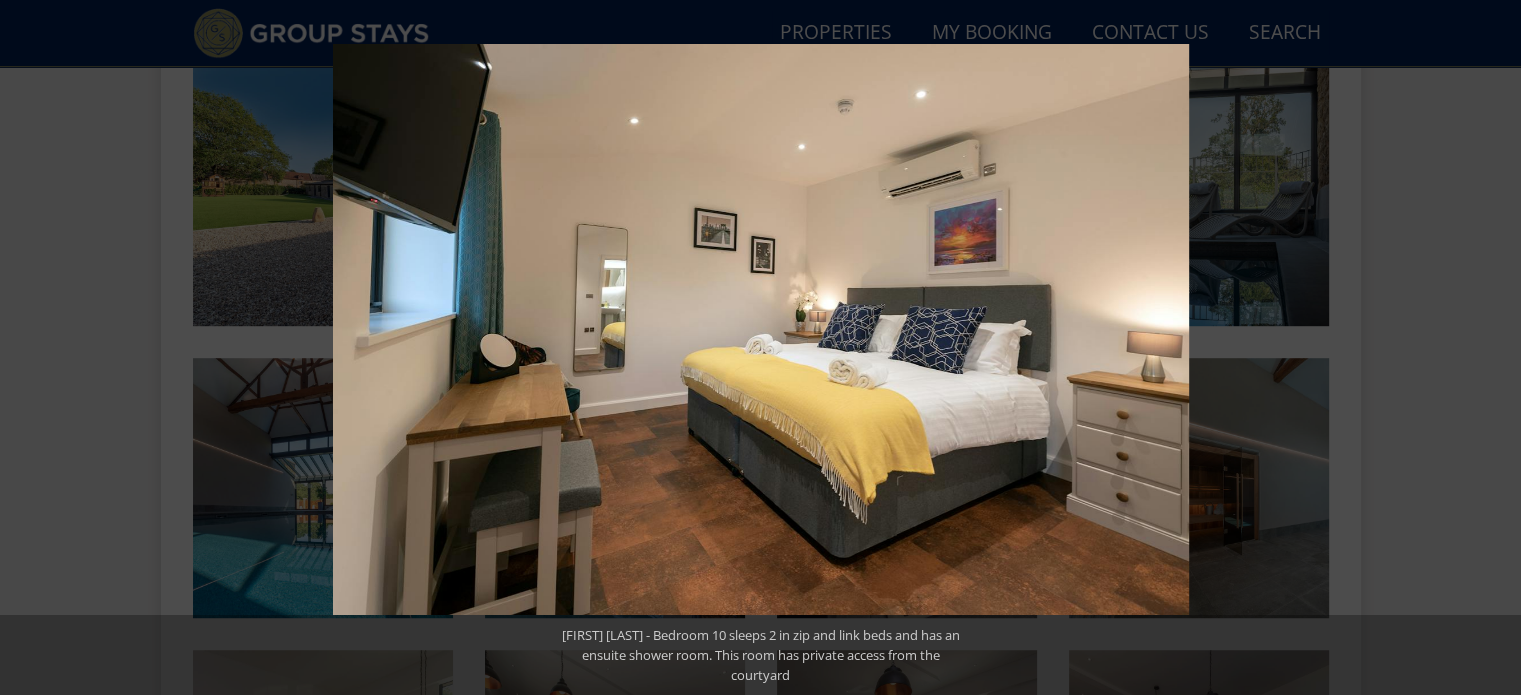 click at bounding box center (1486, 348) 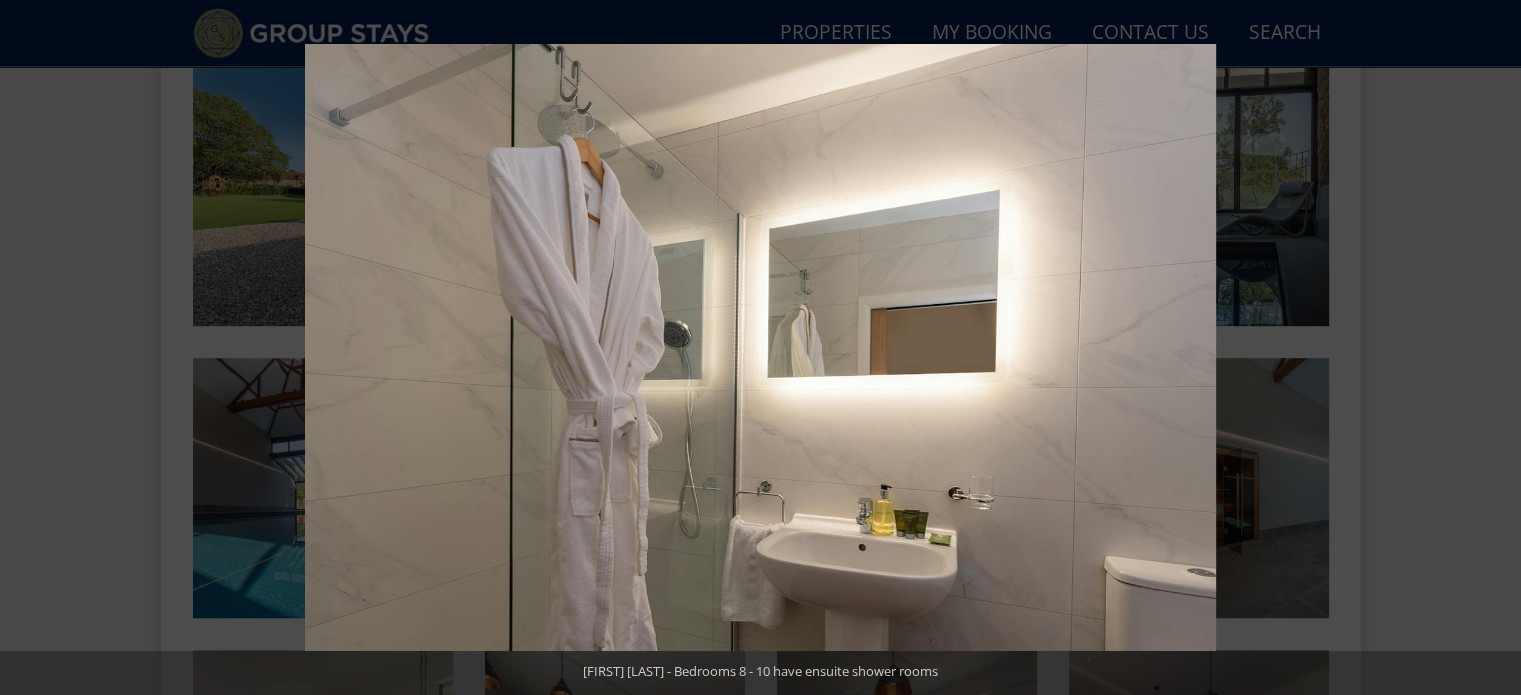 click at bounding box center [1486, 348] 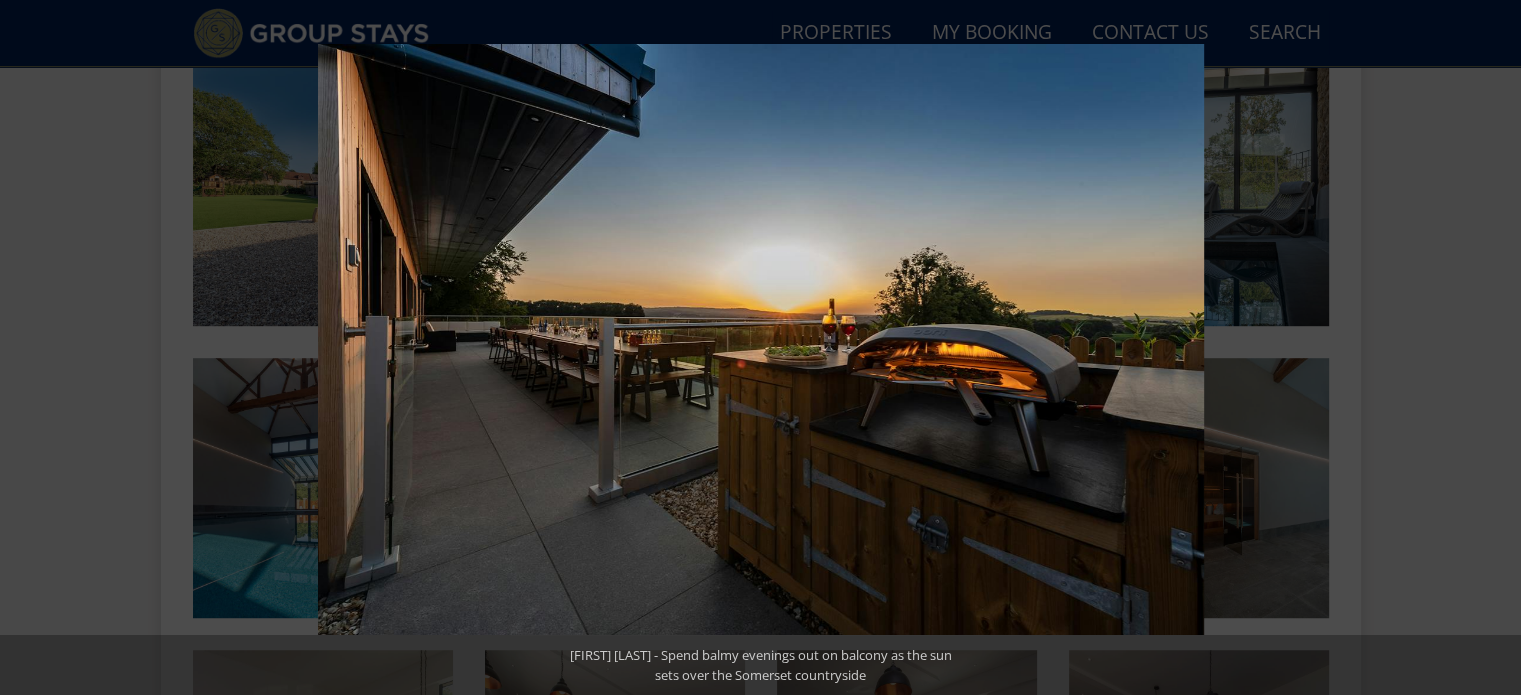 click at bounding box center (1486, 348) 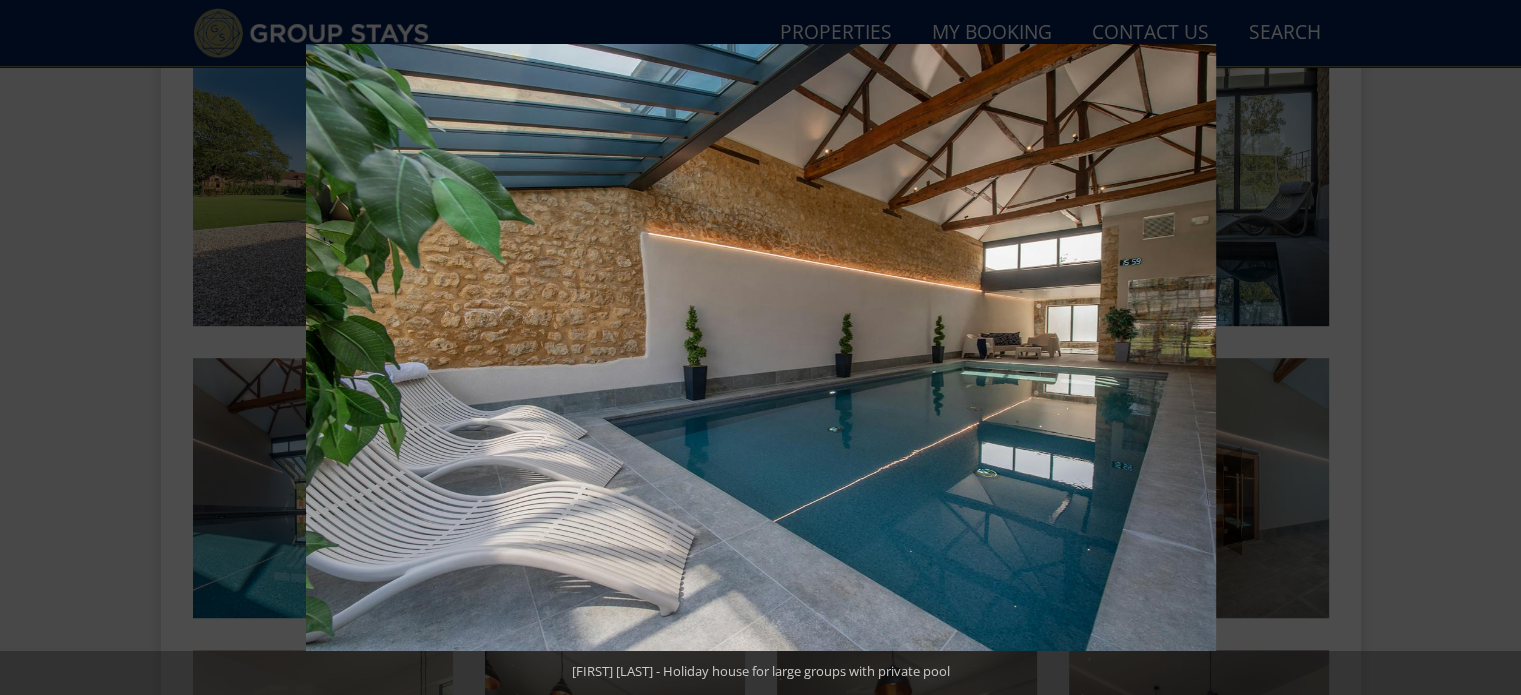 click at bounding box center (1486, 348) 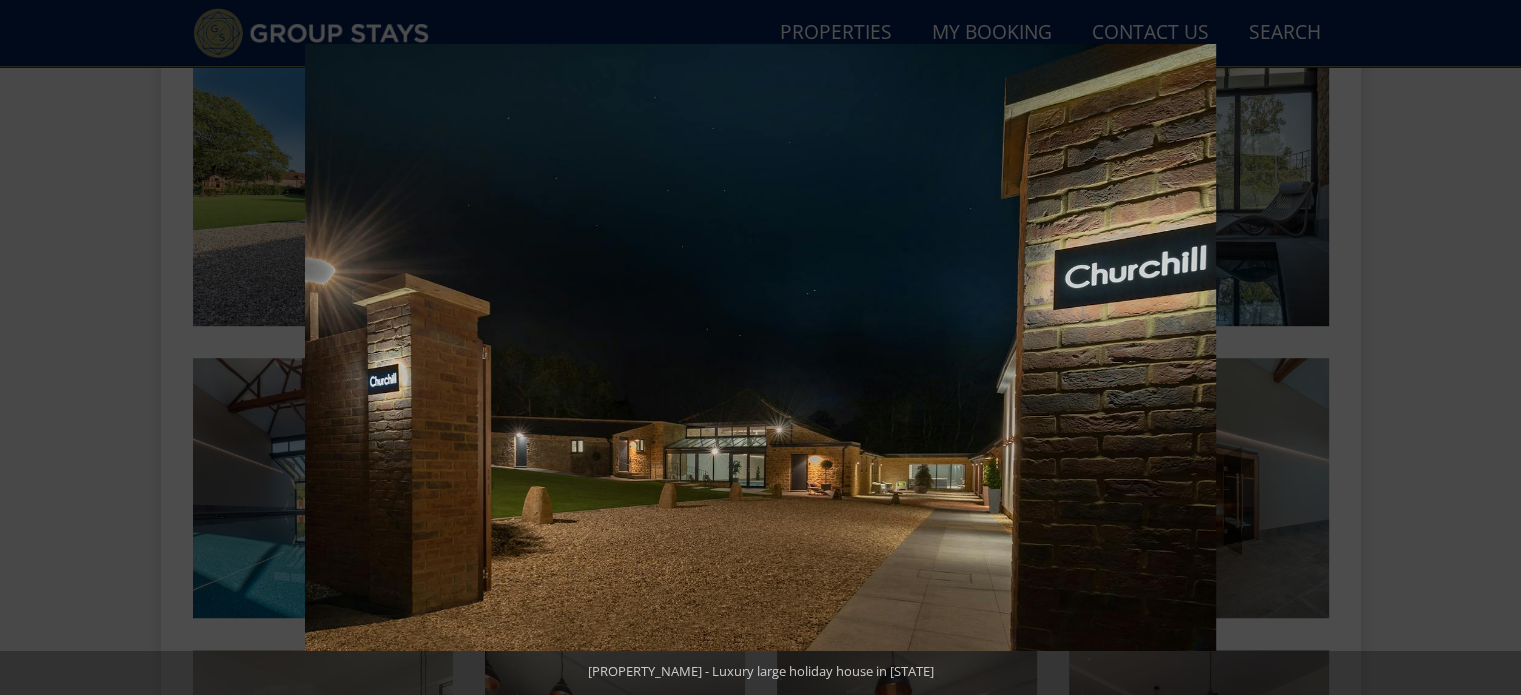 click at bounding box center (1486, 348) 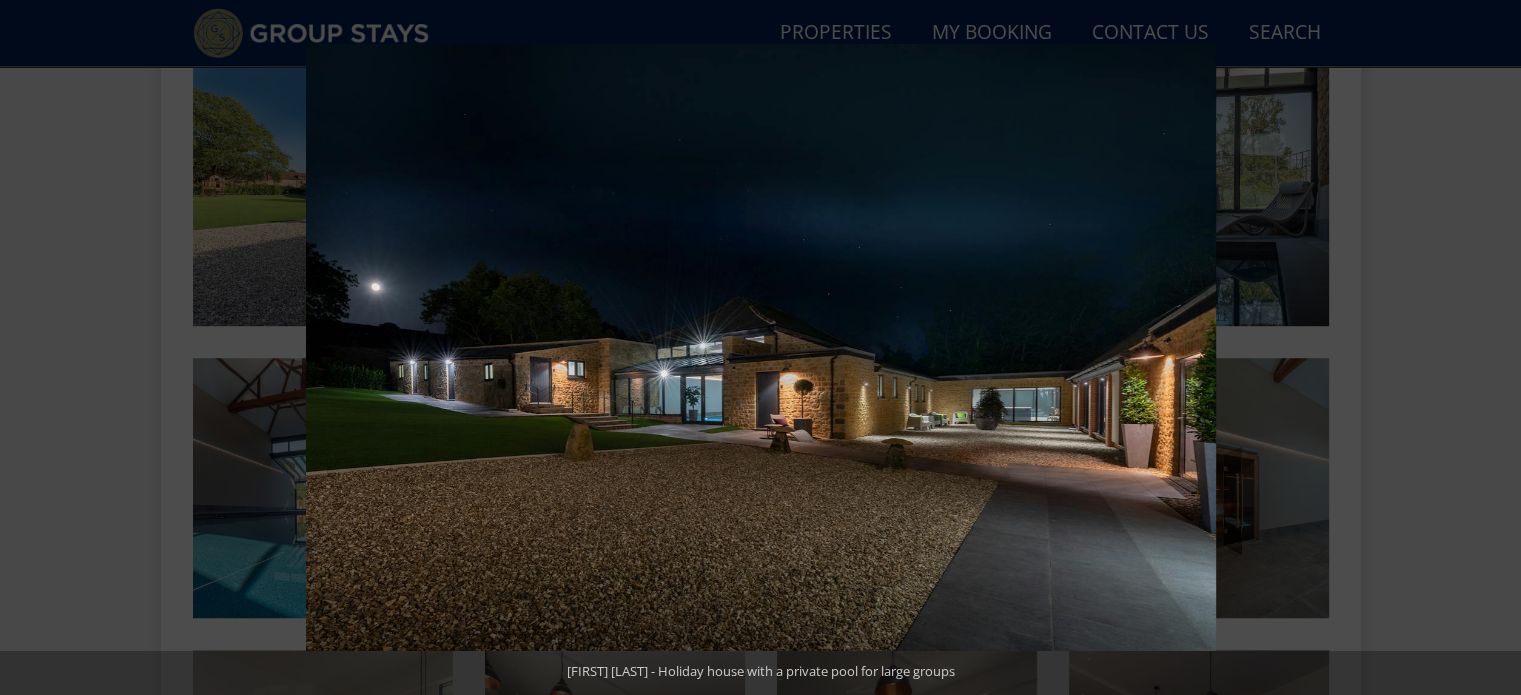 click at bounding box center (1486, 348) 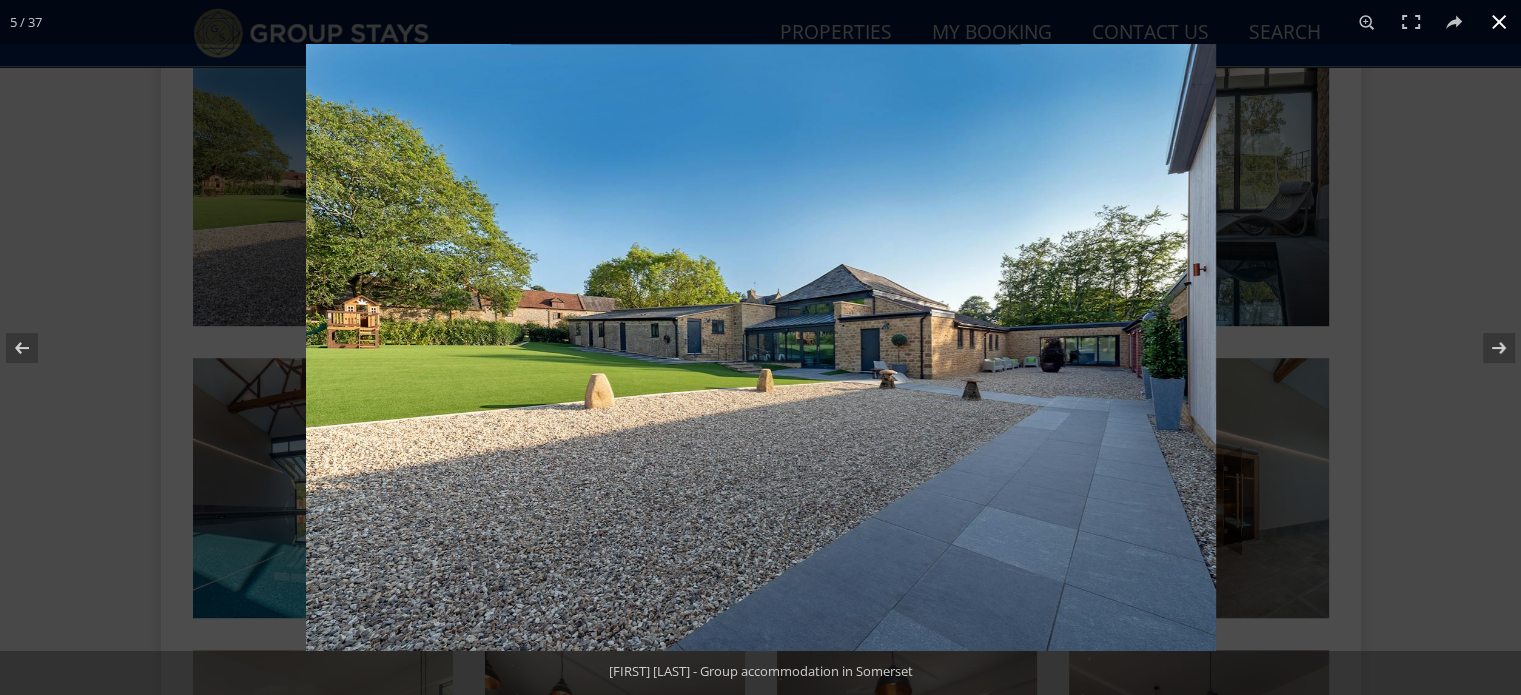 click at bounding box center (1499, 22) 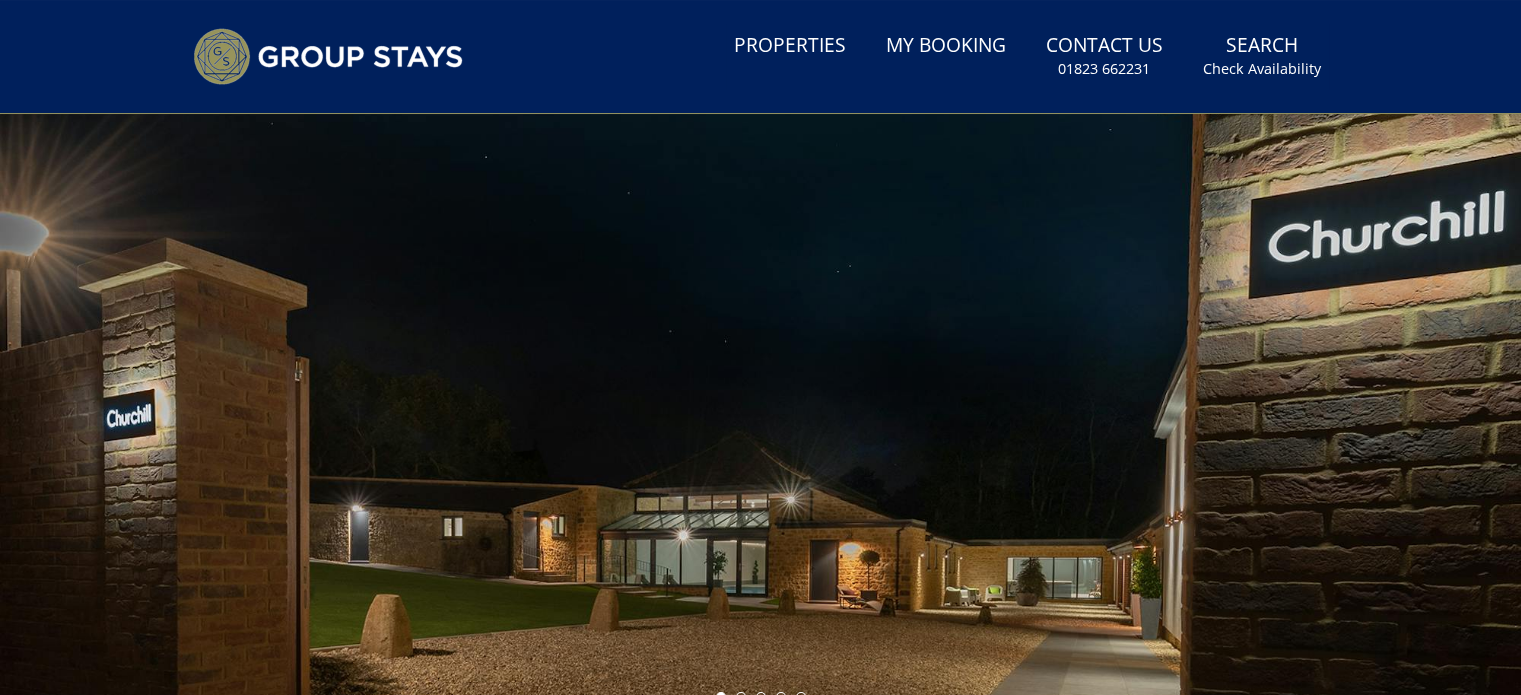 scroll, scrollTop: 0, scrollLeft: 0, axis: both 